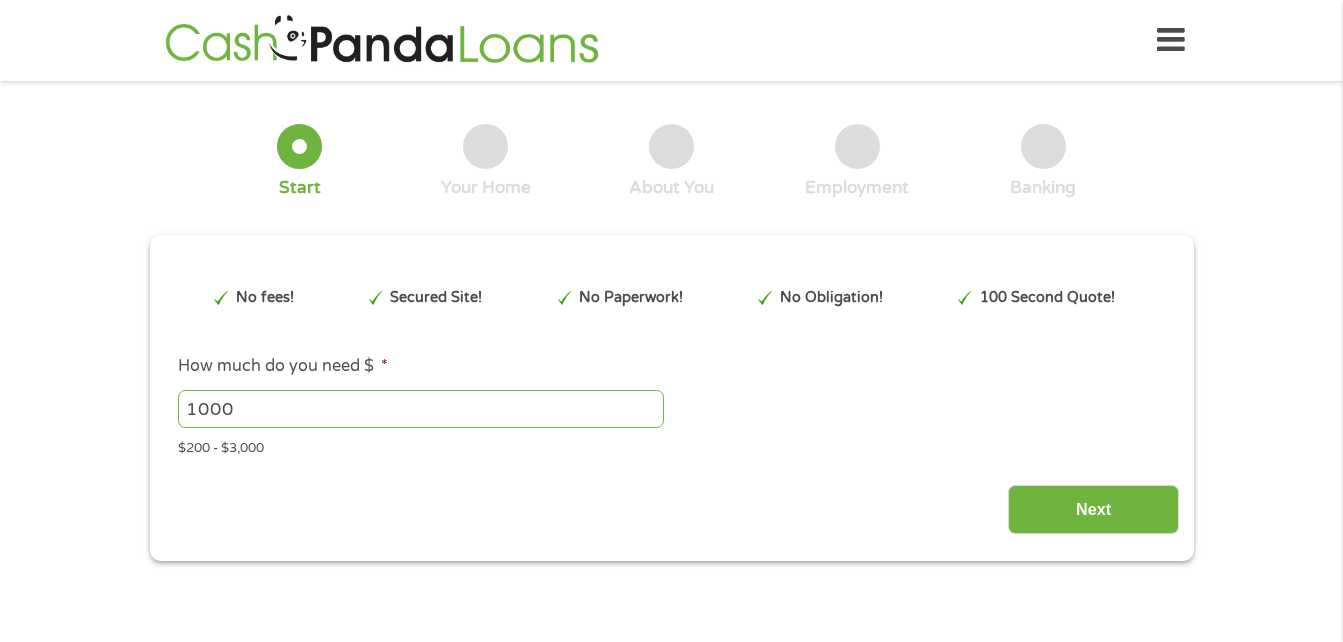 scroll, scrollTop: 0, scrollLeft: 0, axis: both 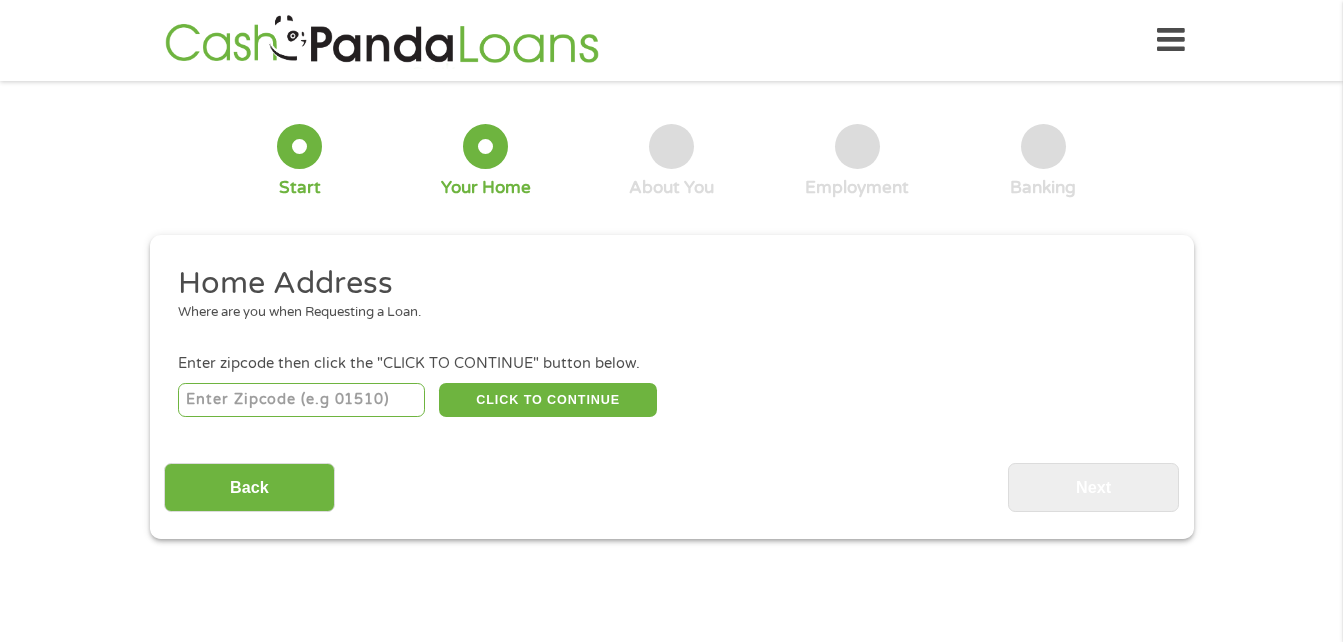 click at bounding box center [301, 400] 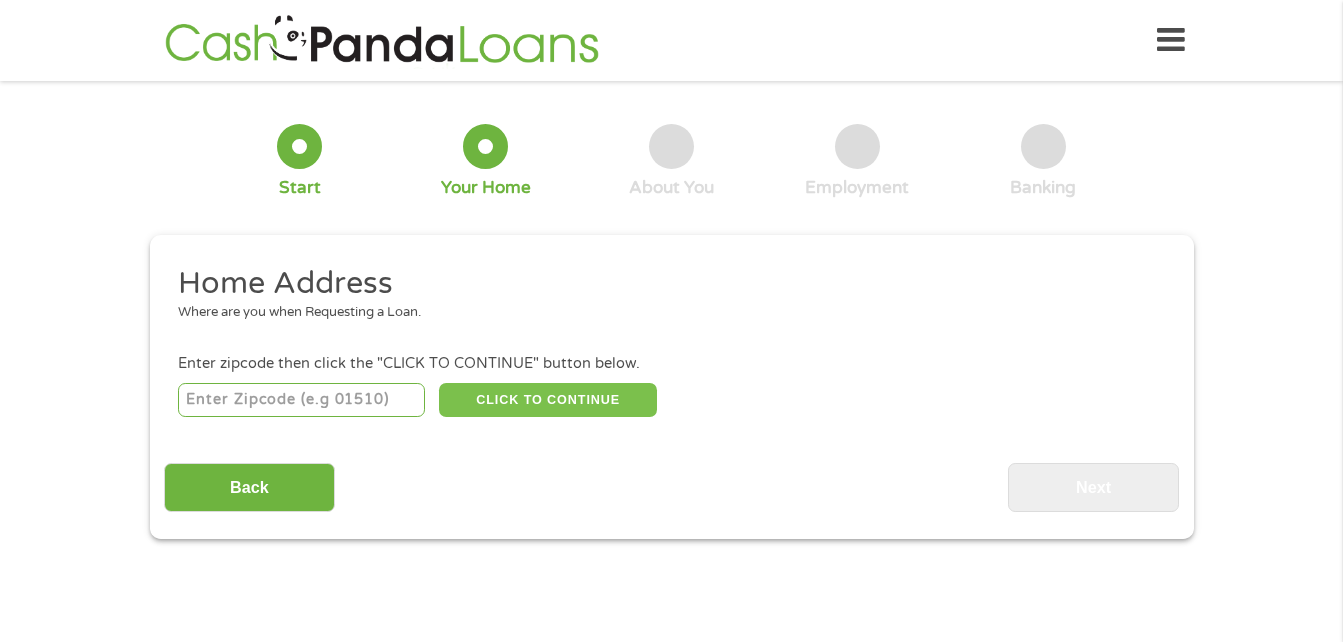 click on "CLICK TO CONTINUE" at bounding box center (548, 400) 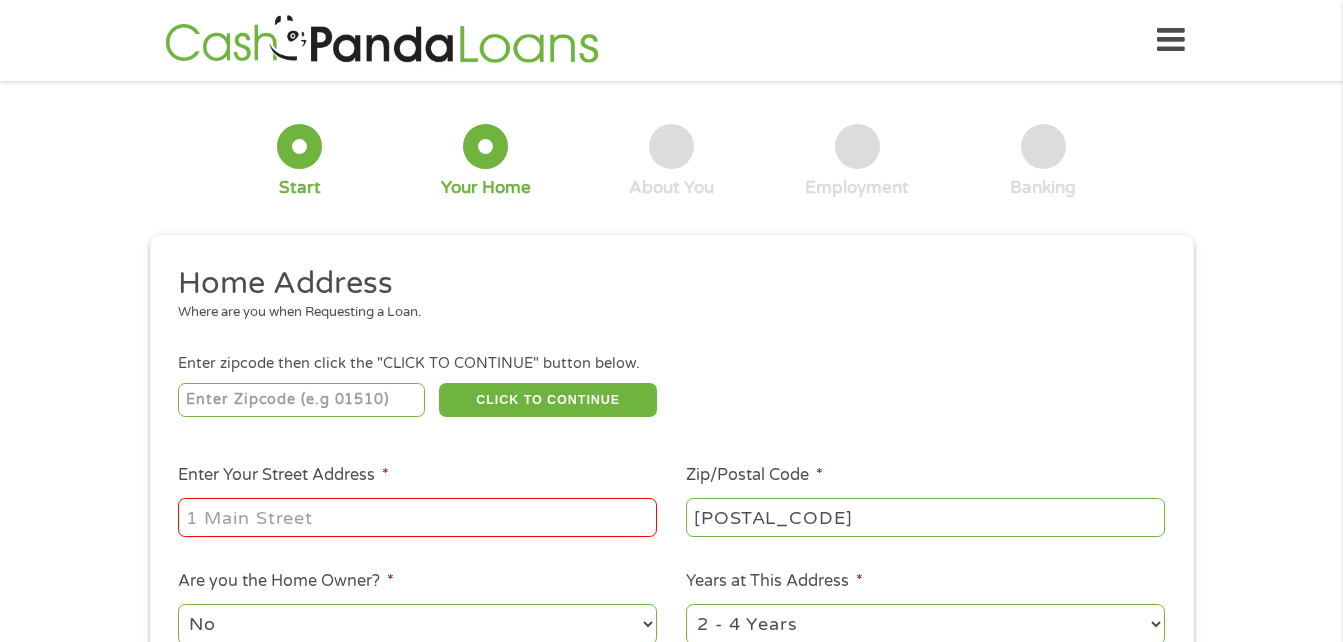 click on "Enter Your Street Address *" at bounding box center [417, 517] 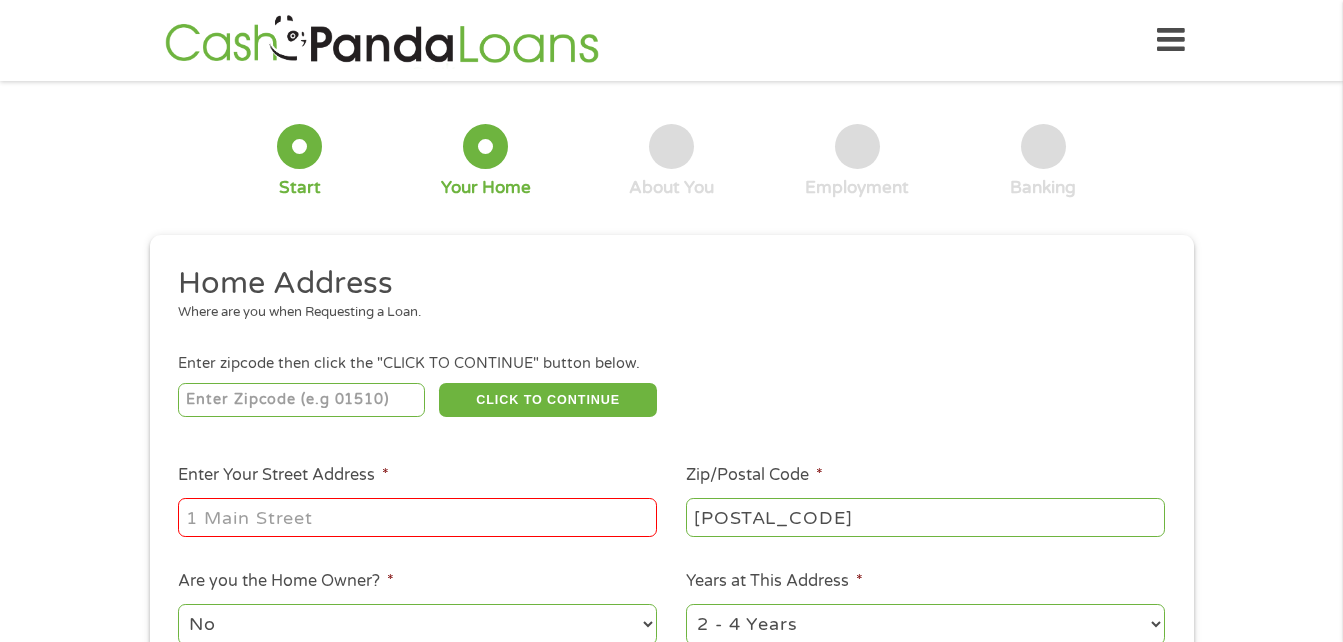 type on "[NUMBER] [STREET]" 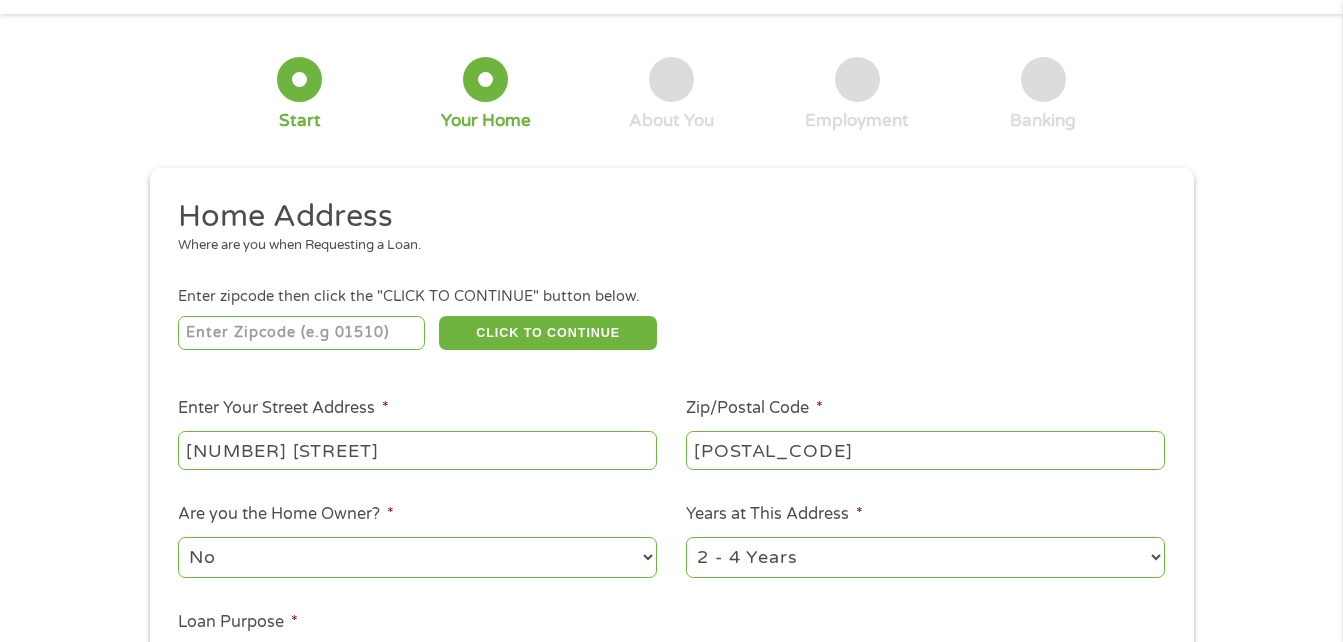 scroll, scrollTop: 100, scrollLeft: 0, axis: vertical 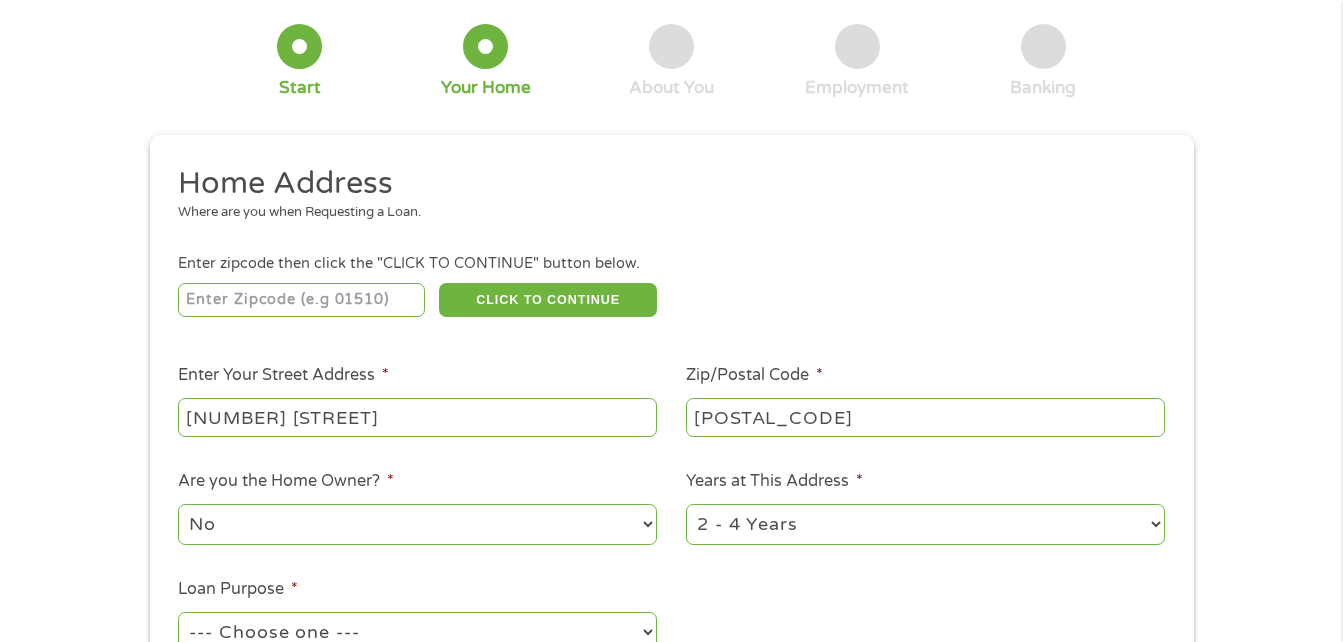 click on "1 Year or less 1 - 2 Years 2 - 4 Years Over 4 Years" at bounding box center [925, 524] 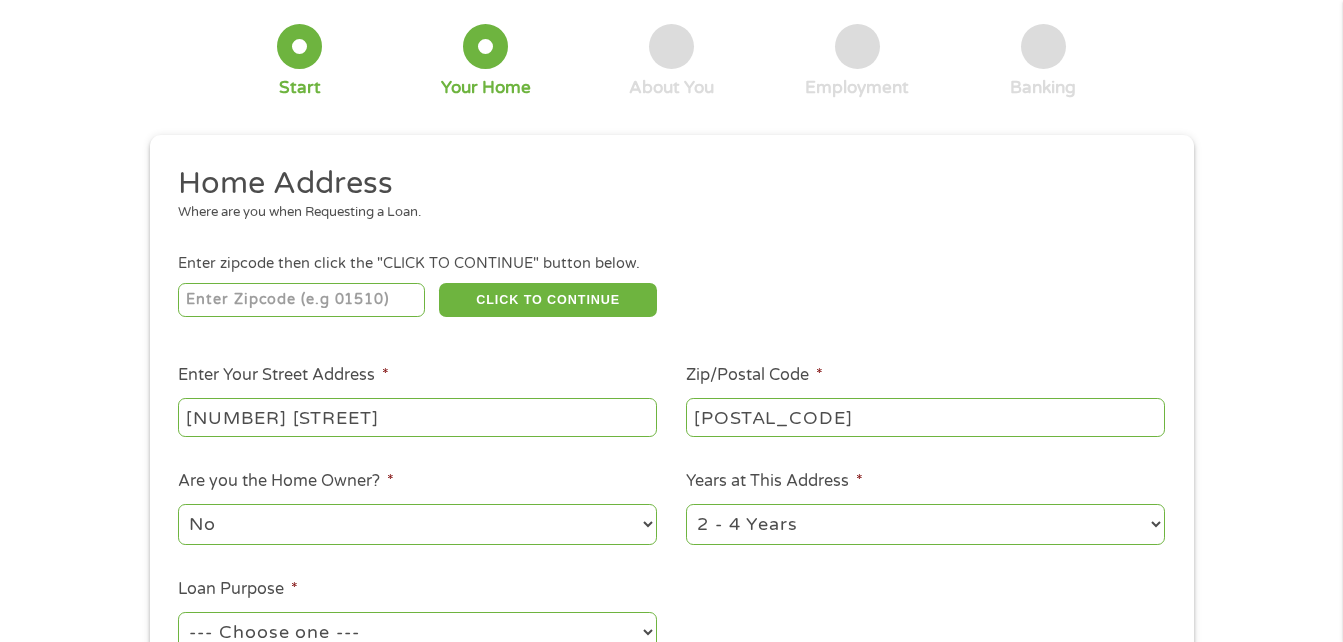 select on "60months" 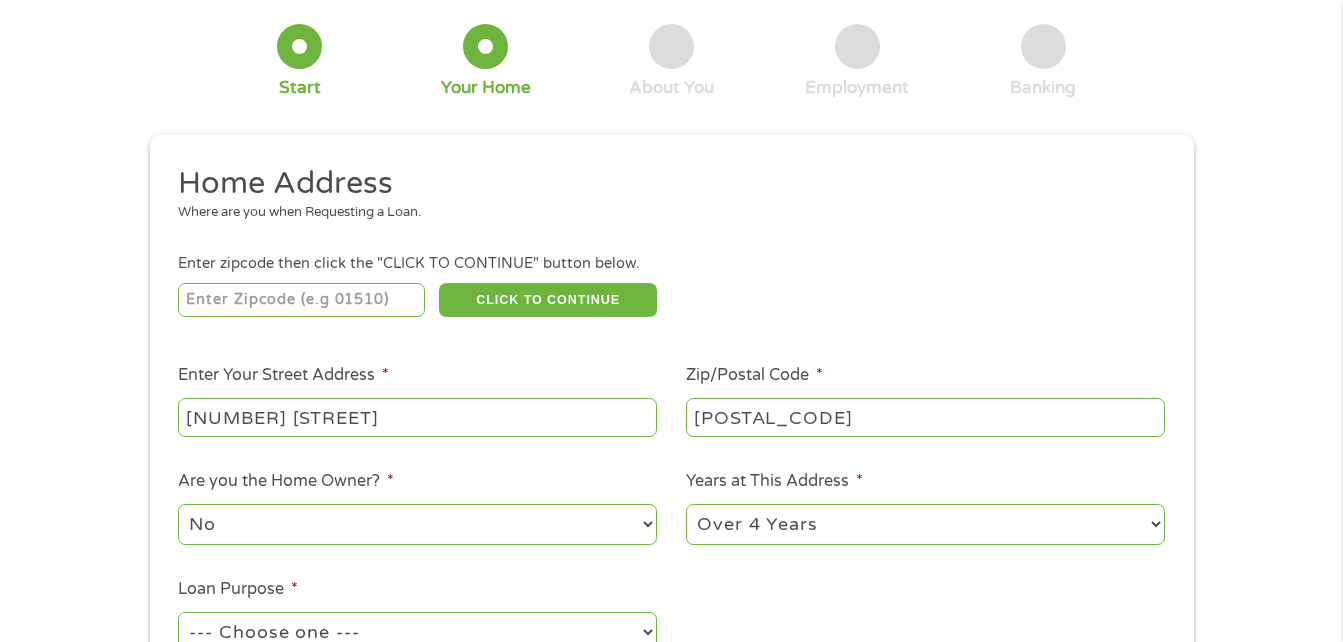 click on "1 Year or less 1 - 2 Years 2 - 4 Years Over 4 Years" at bounding box center (925, 524) 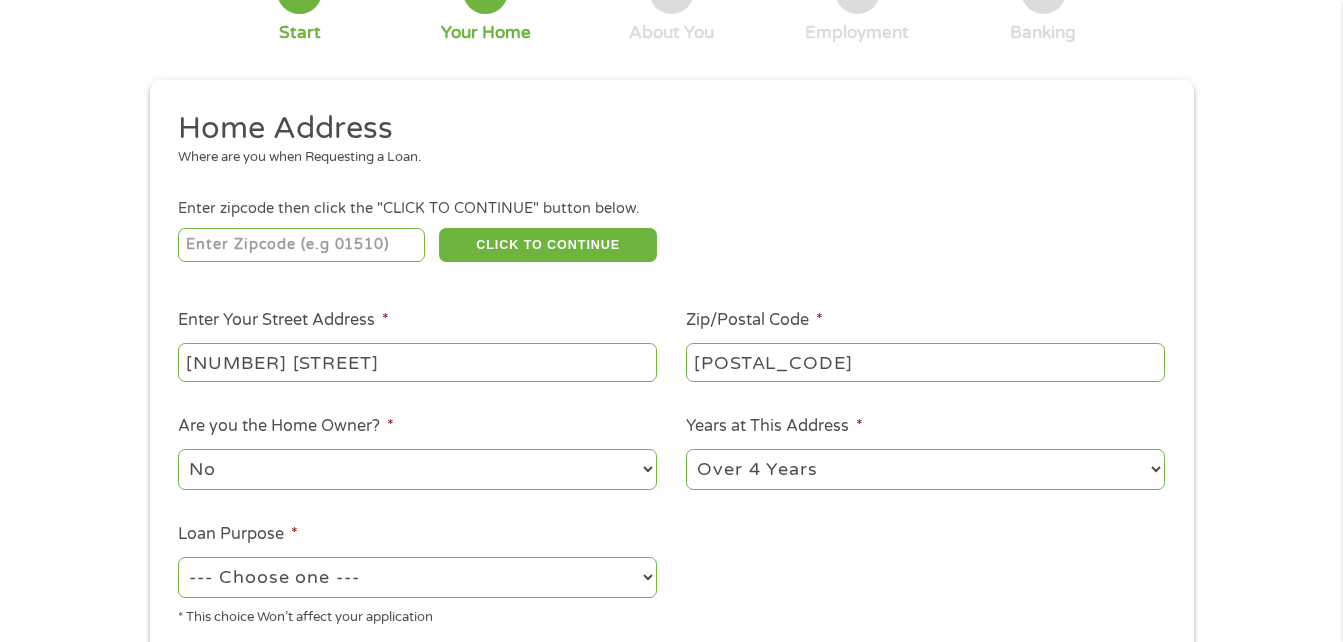 scroll, scrollTop: 300, scrollLeft: 0, axis: vertical 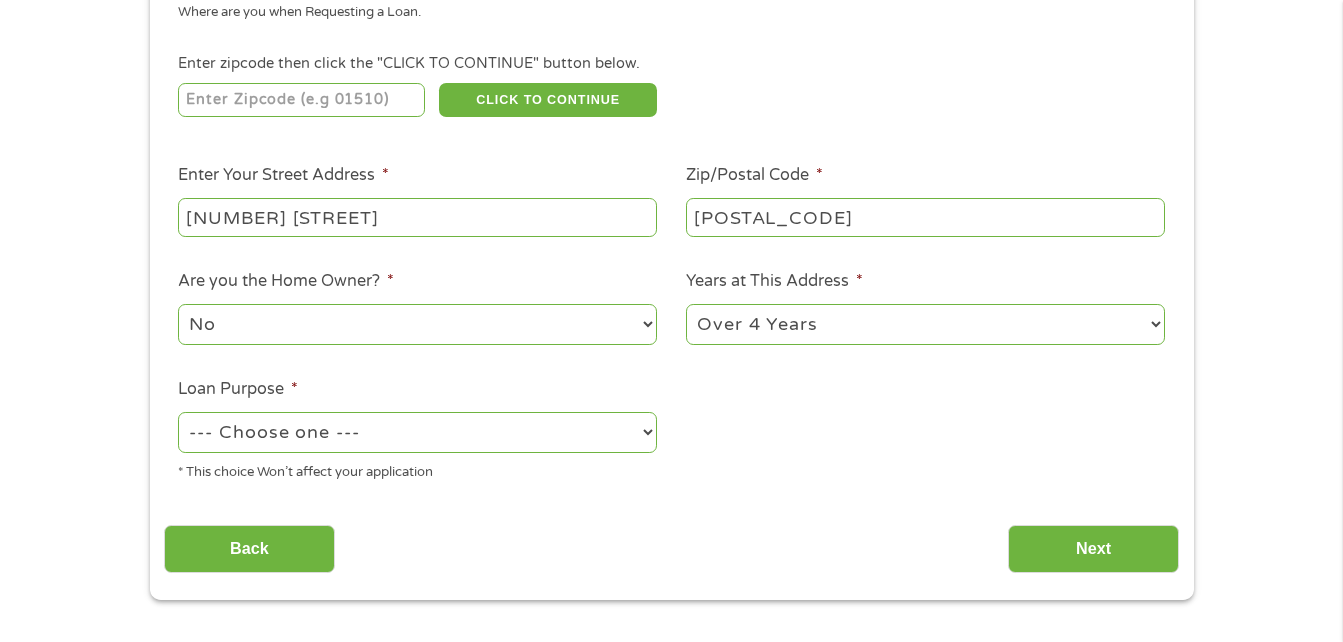 click on "--- Choose one --- Pay Bills Debt Consolidation Home Improvement Major Purchase Car Loan Short Term Cash Medical Expenses Other" at bounding box center [417, 432] 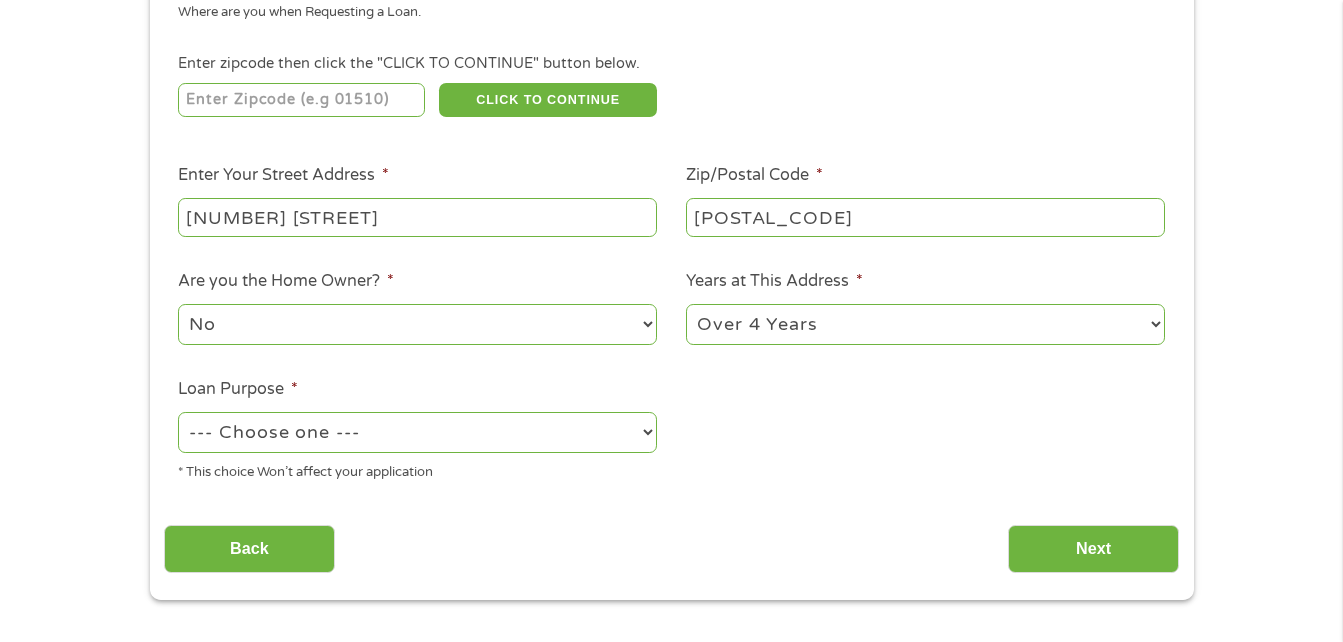 select on "medicalexpenses" 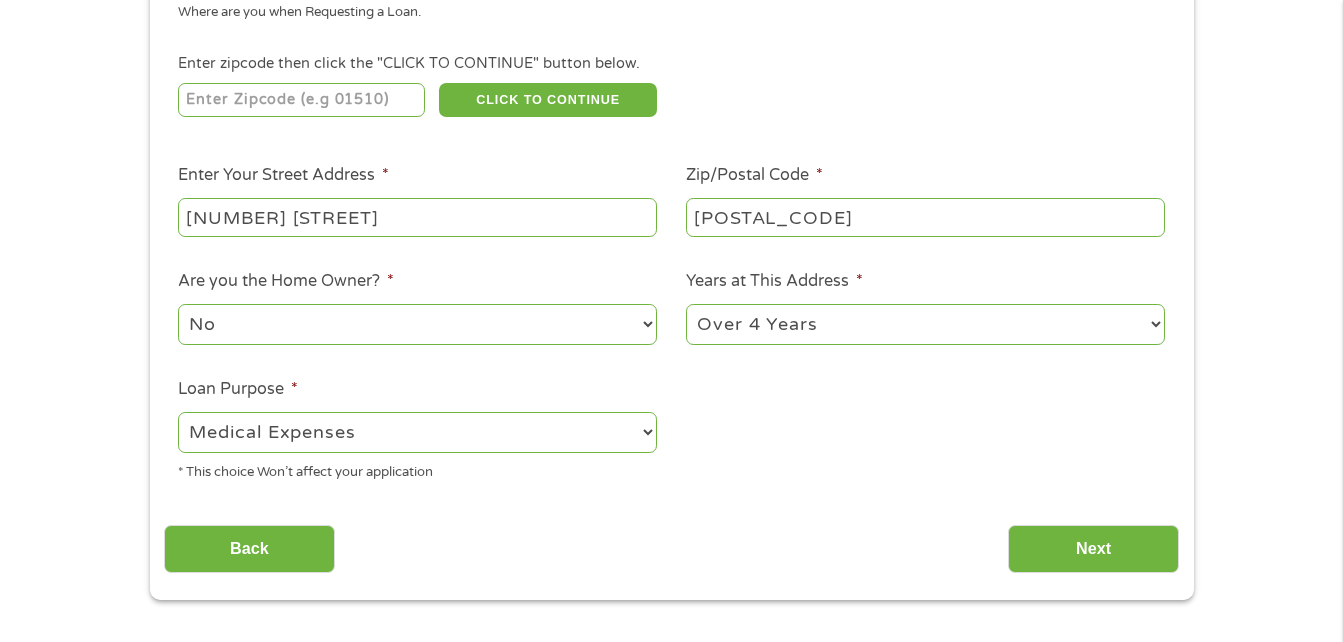click on "--- Choose one --- Pay Bills Debt Consolidation Home Improvement Major Purchase Car Loan Short Term Cash Medical Expenses Other" at bounding box center (417, 432) 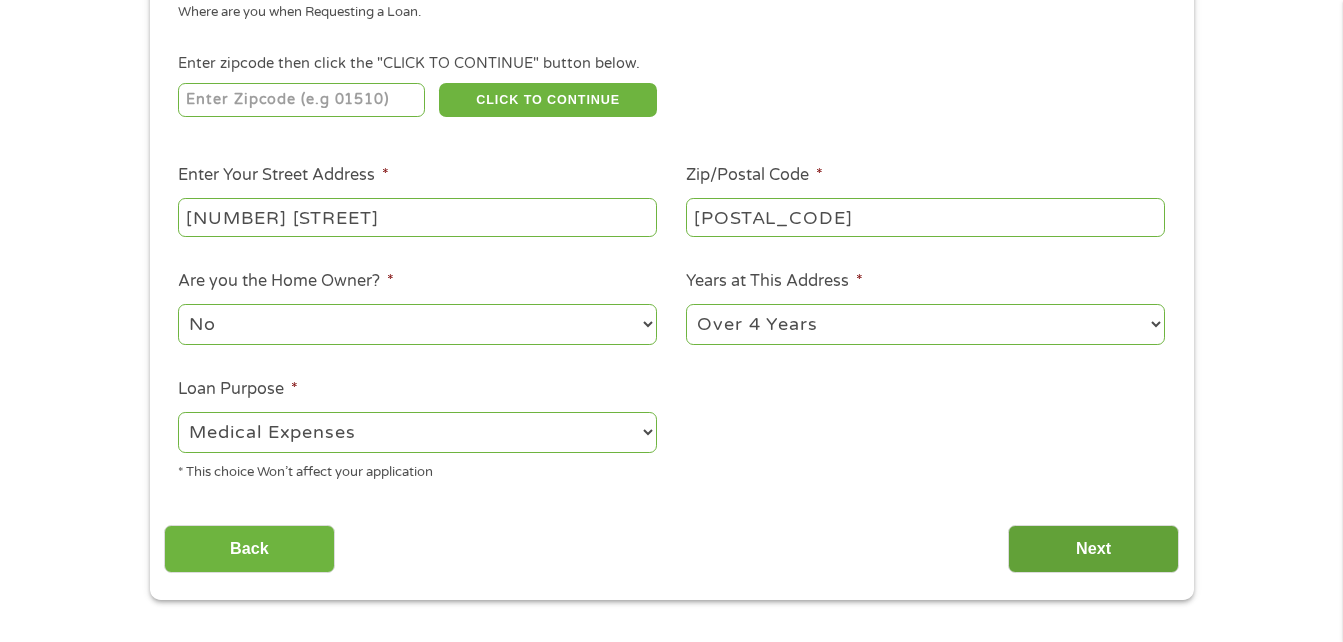 click on "Next" at bounding box center [1093, 549] 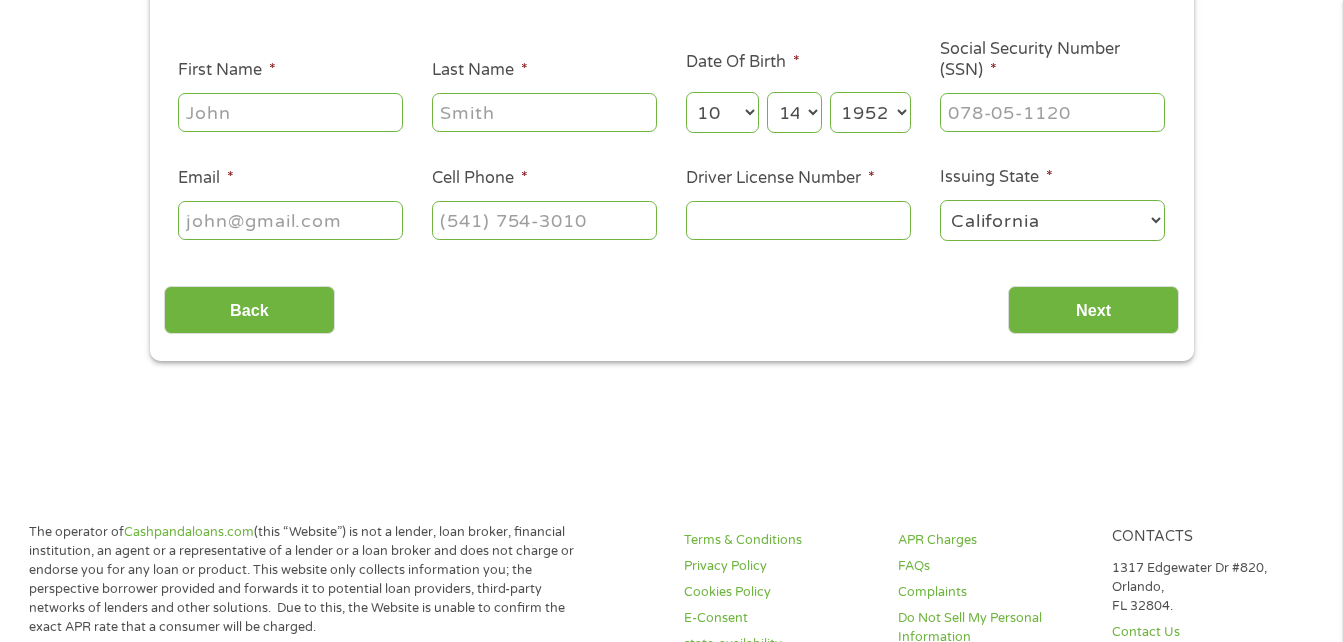 scroll, scrollTop: 31, scrollLeft: 0, axis: vertical 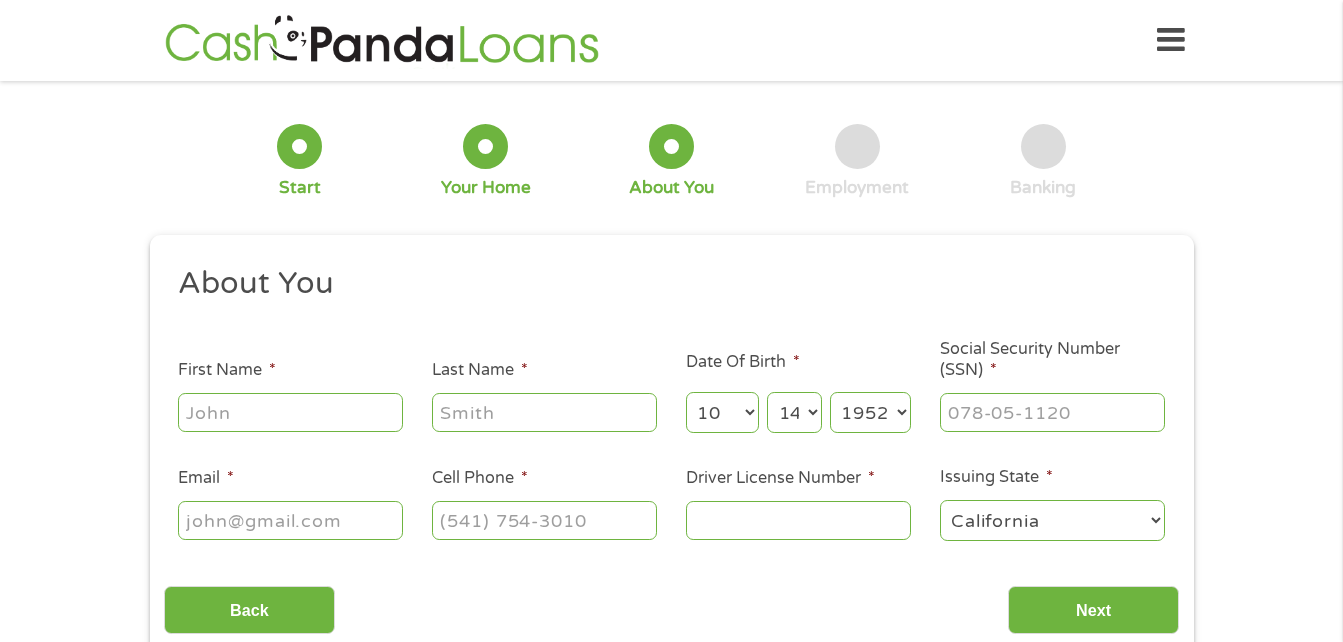 click on "First Name *" at bounding box center (290, 412) 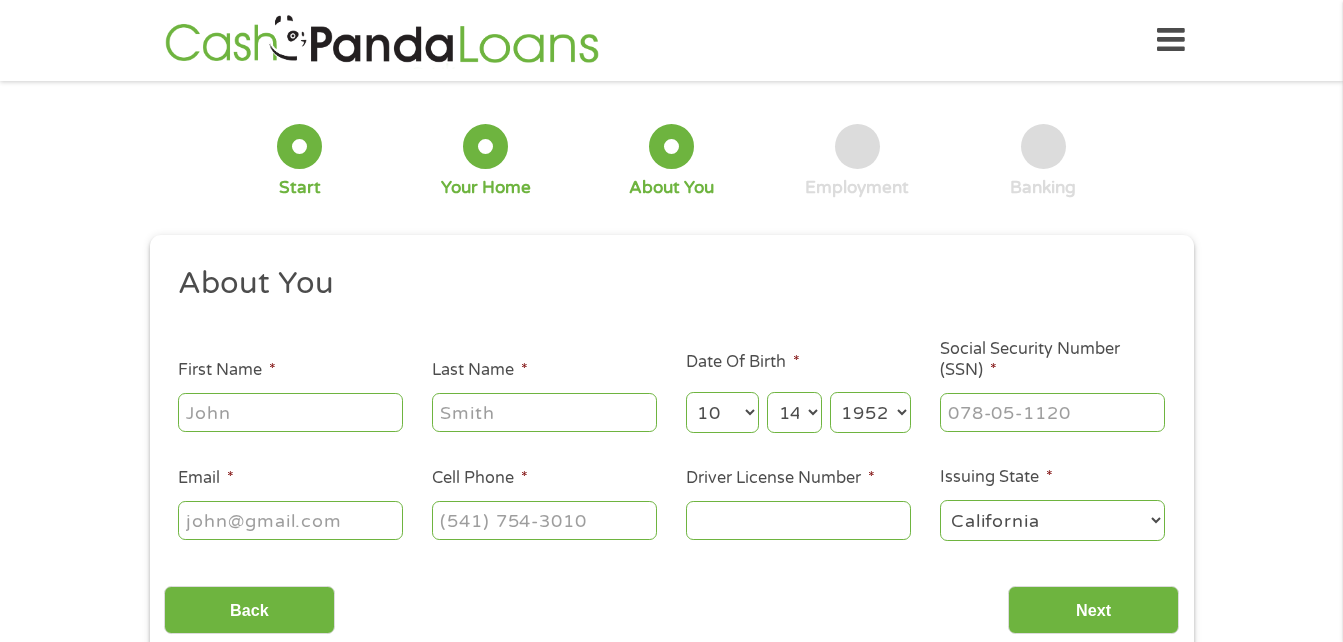 type on "[FIRST]" 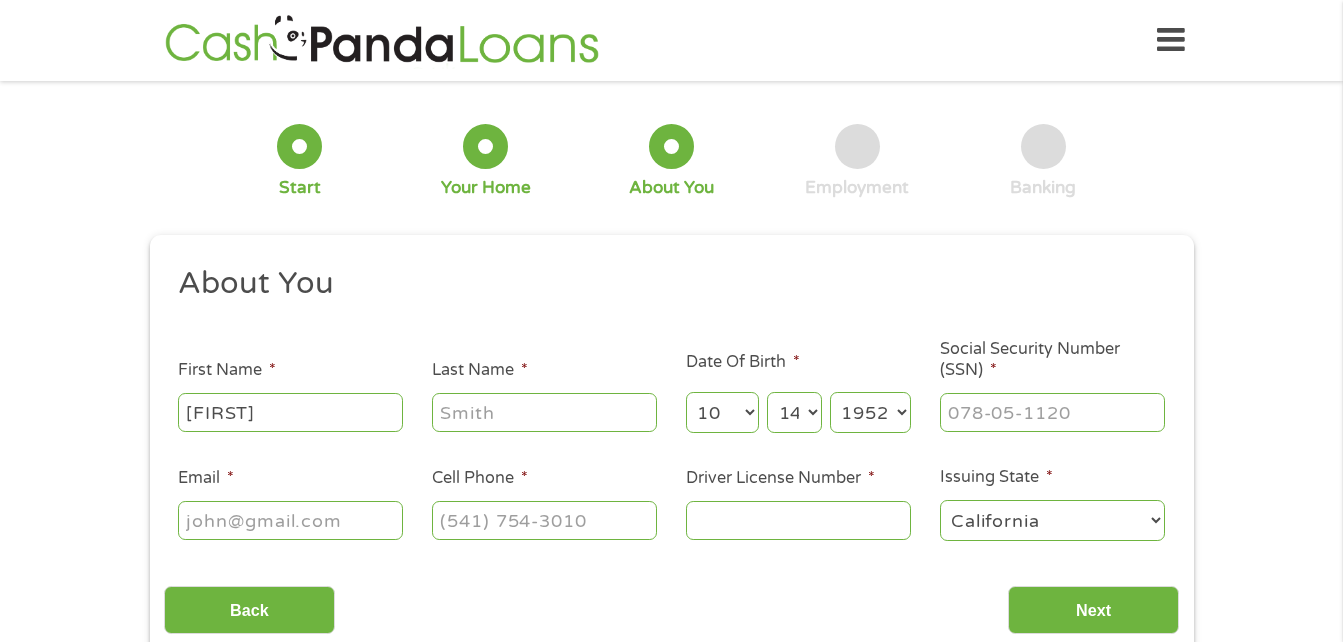 type on "PATCHIN" 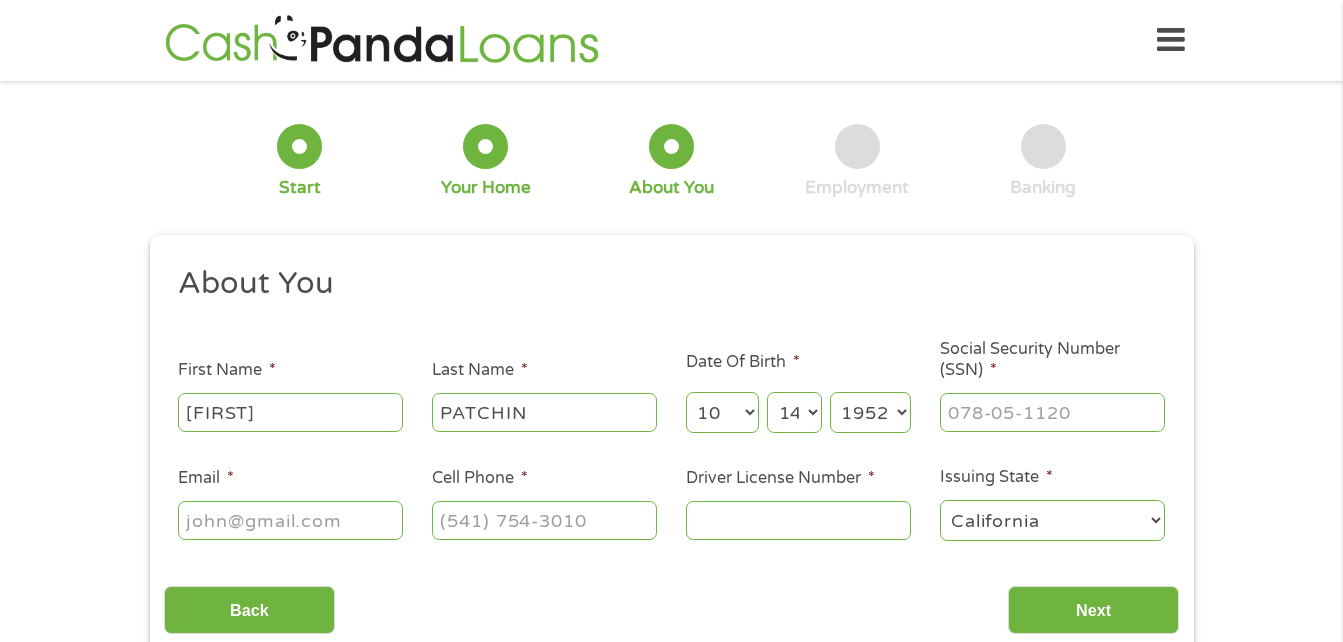 type on "[EMAIL]" 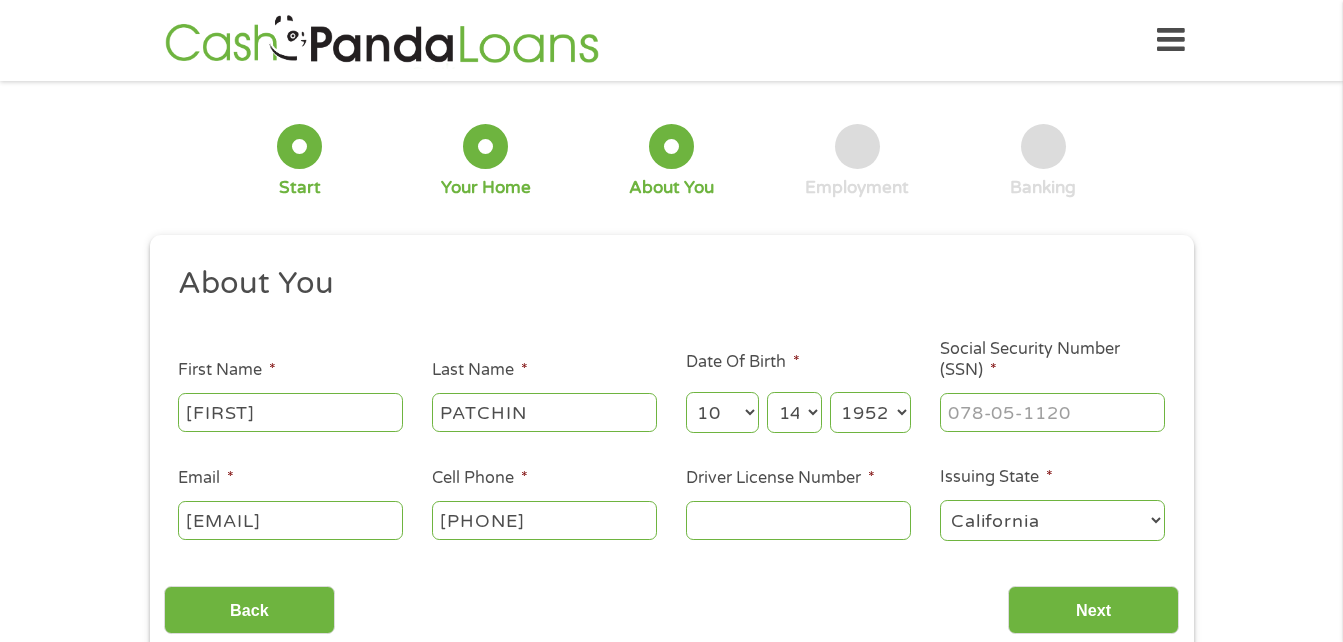 type on "[PHONE]" 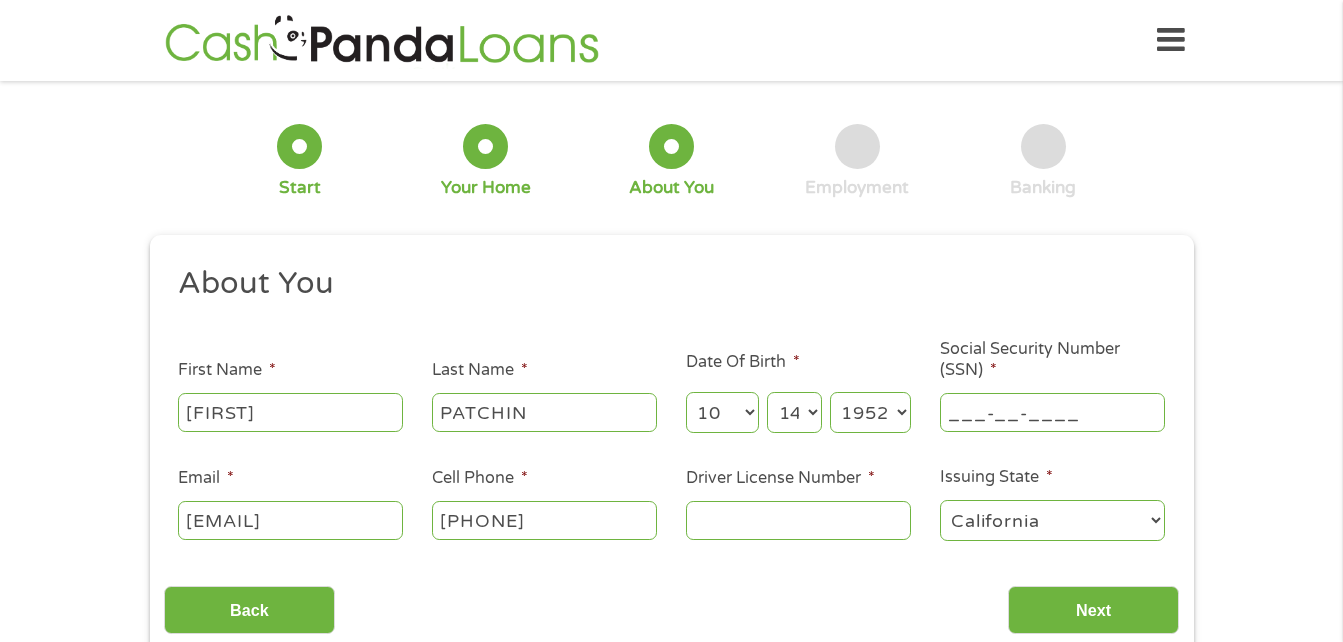 click on "___-__-____" at bounding box center (1052, 412) 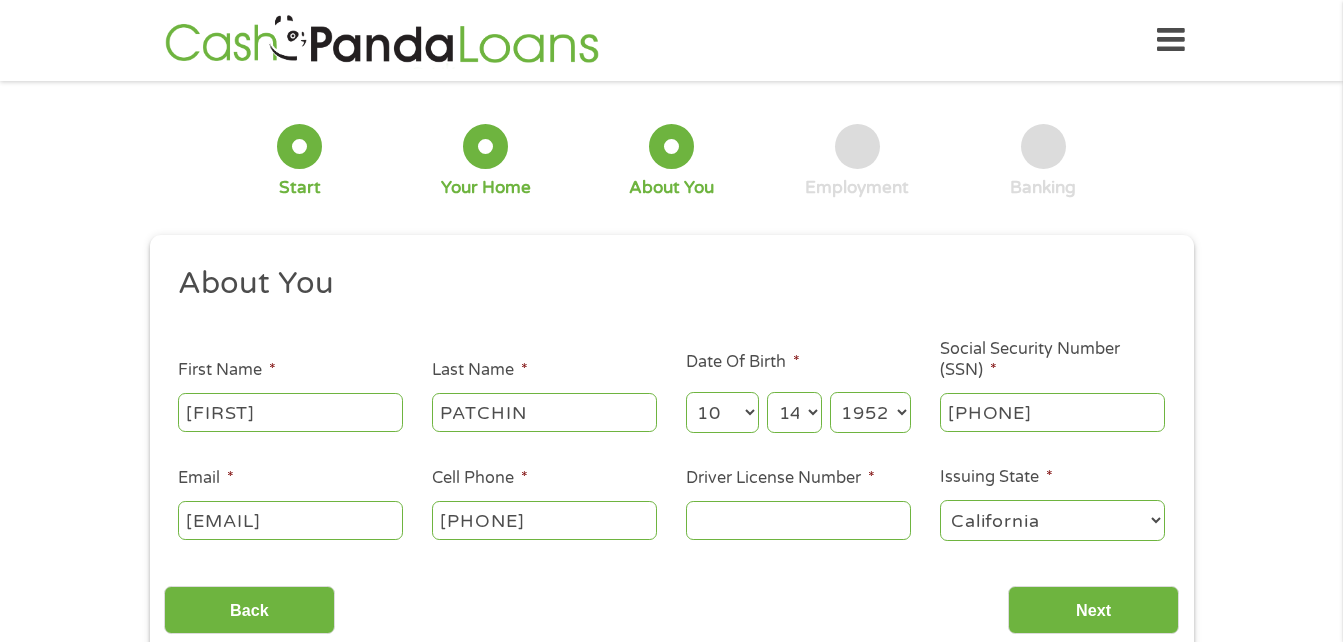 type on "[PHONE]" 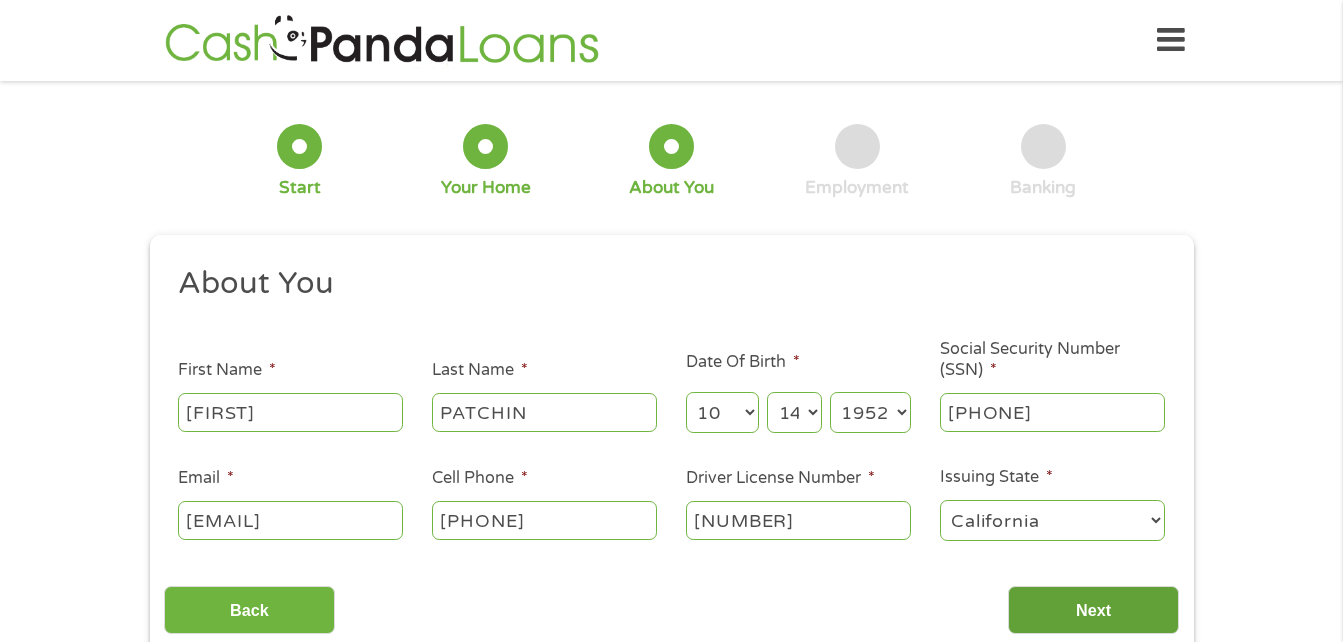 type on "[NUMBER]" 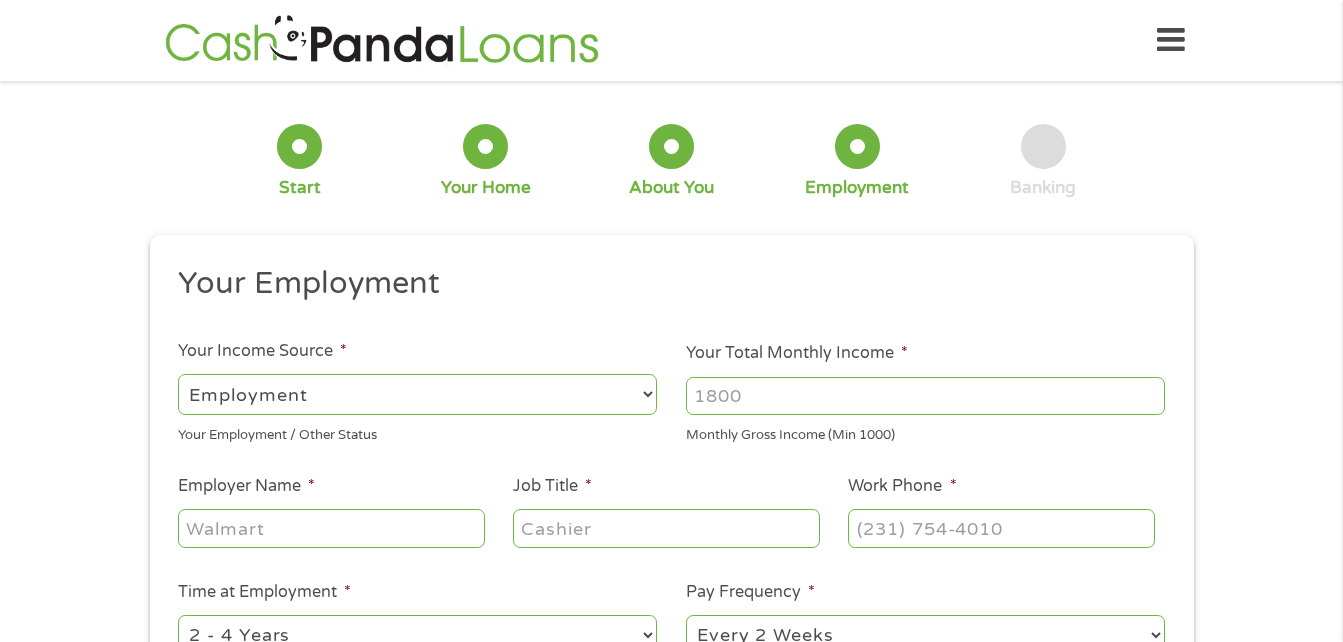 scroll, scrollTop: 8, scrollLeft: 8, axis: both 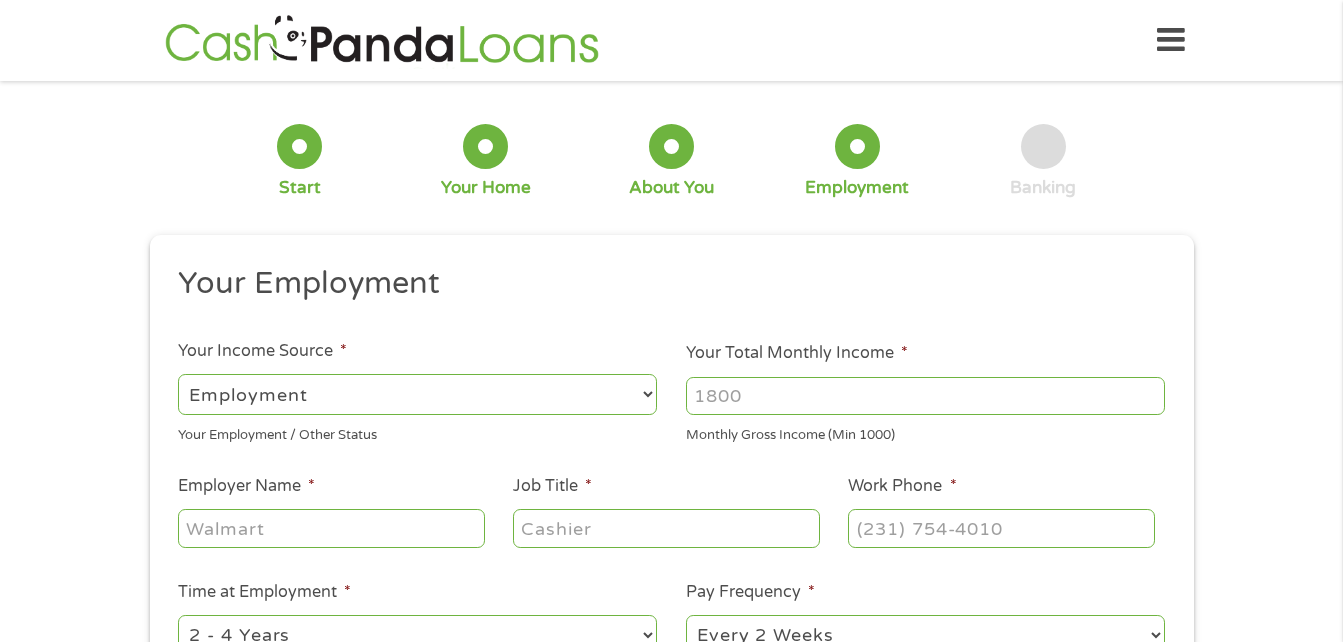 click on "Your Total Monthly Income *" at bounding box center [925, 396] 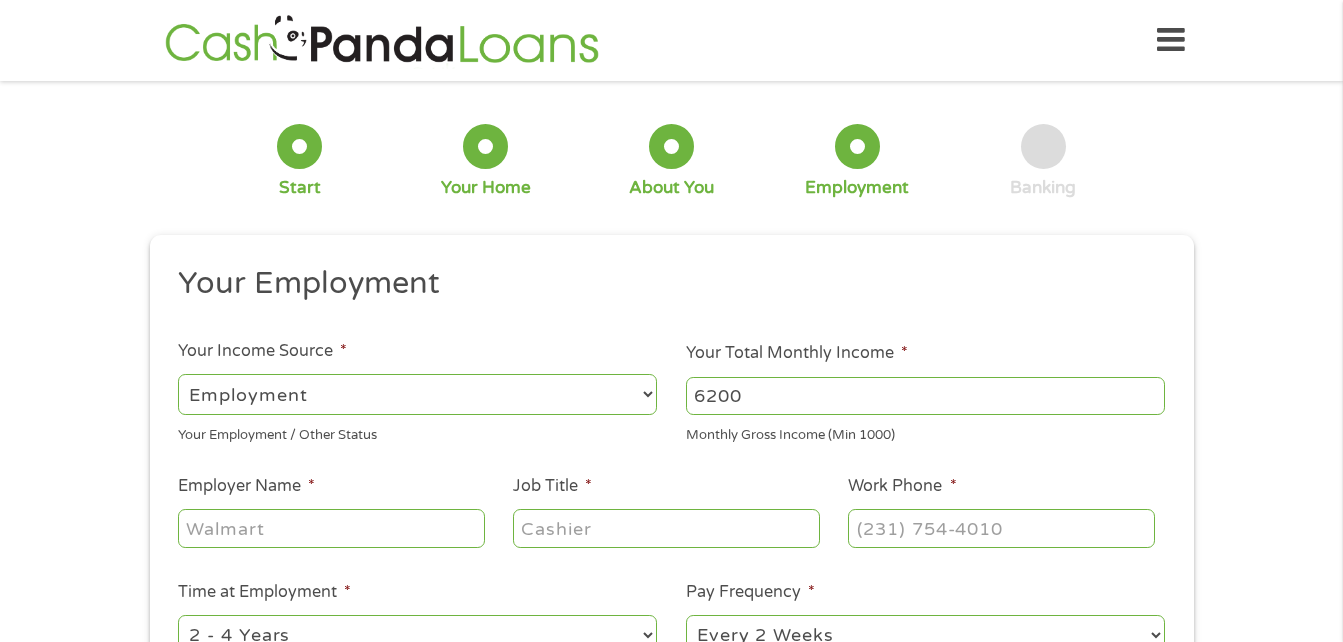 type on "6200" 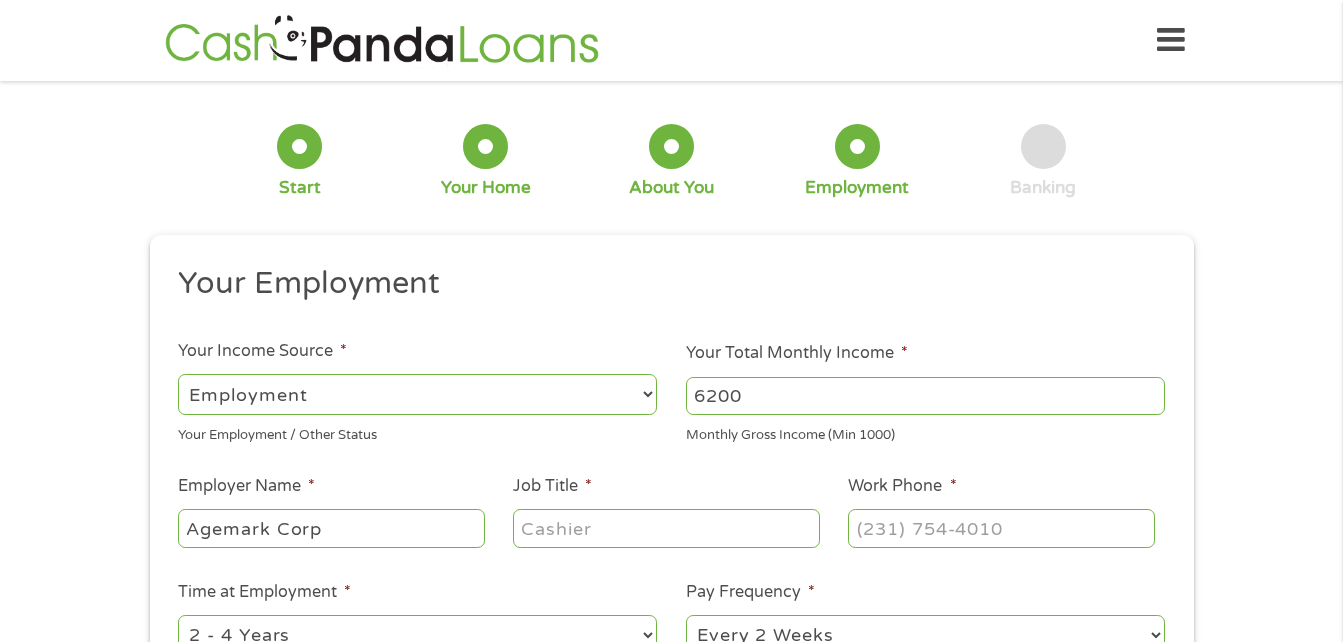 type on "Agemark Corp" 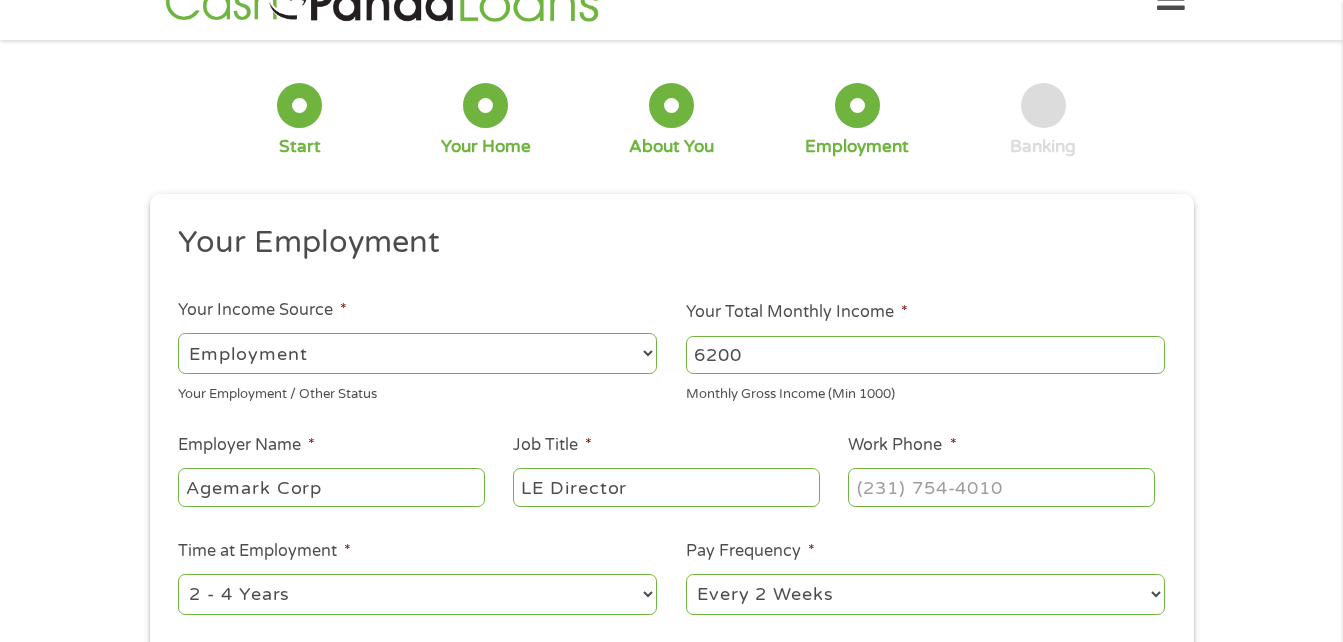 scroll, scrollTop: 100, scrollLeft: 0, axis: vertical 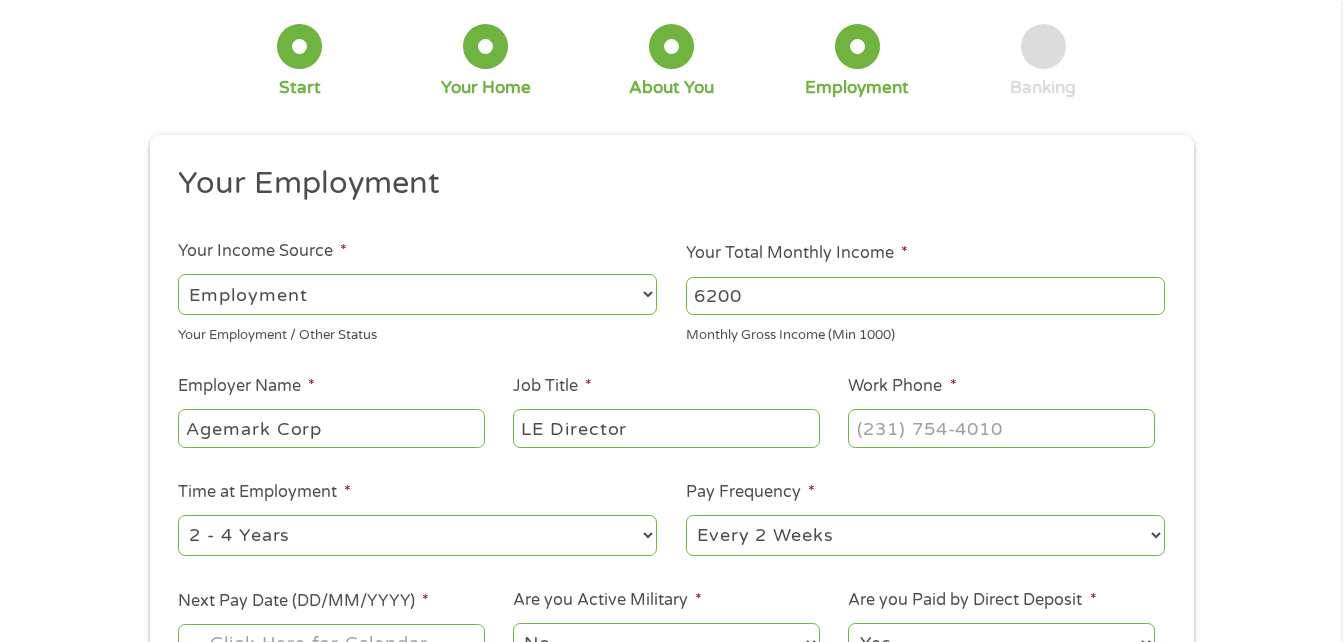 type on "LE Director" 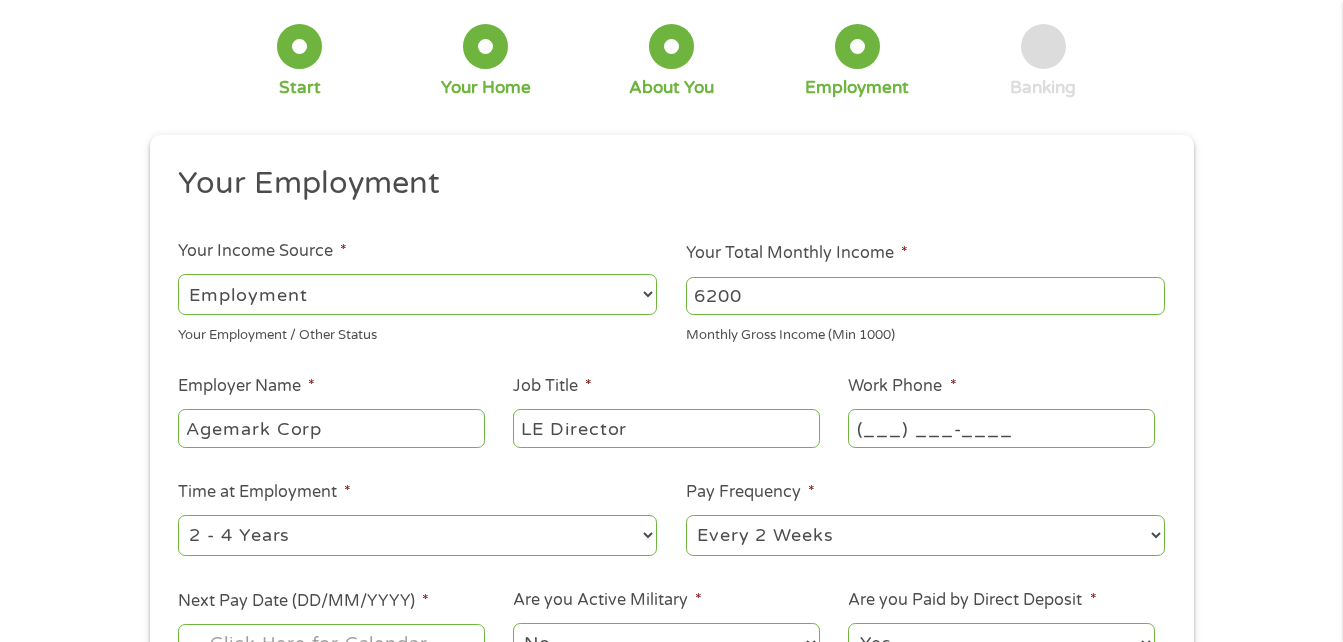 click on "(___) ___-____" at bounding box center (1001, 428) 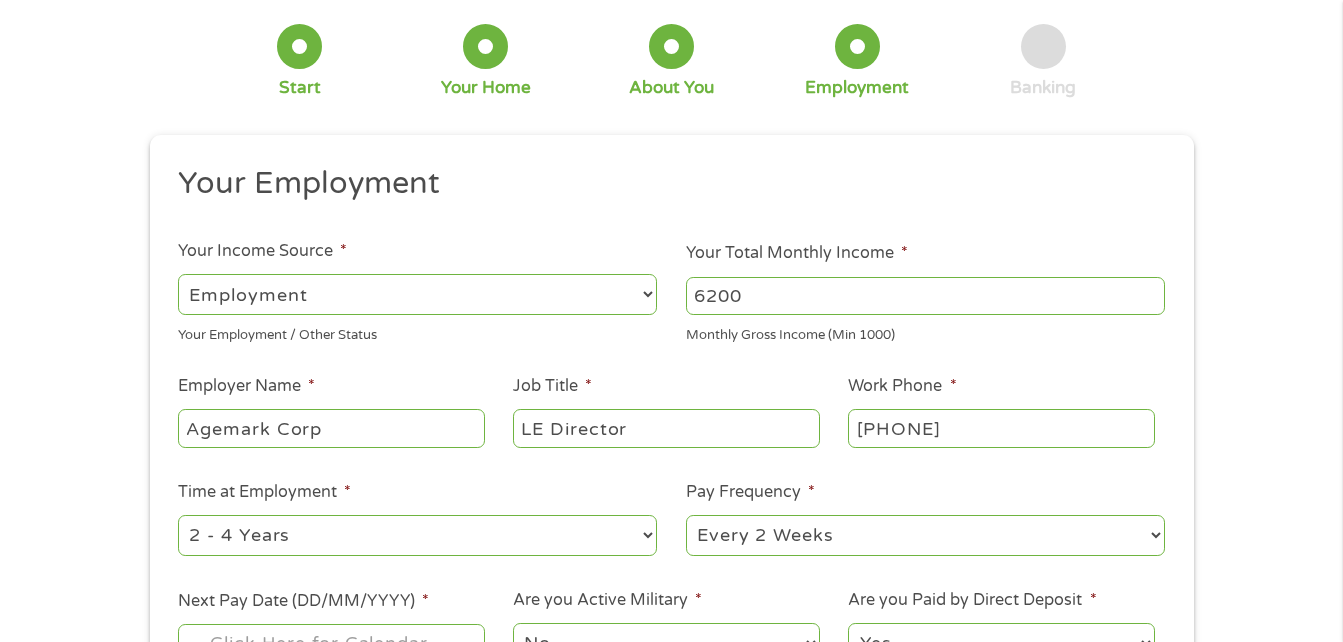 type on "[PHONE]" 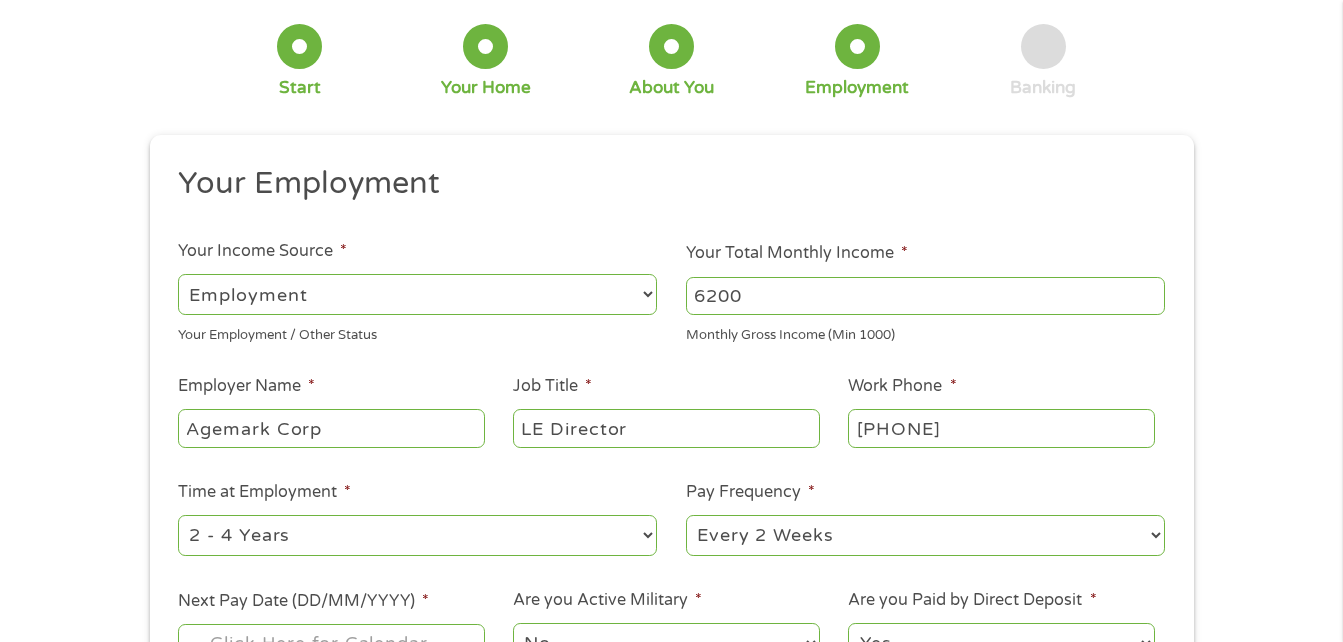 click on "--- Choose one --- 1 Year or less 1 - 2 Years 2 - 4 Years Over 4 Years" at bounding box center [417, 535] 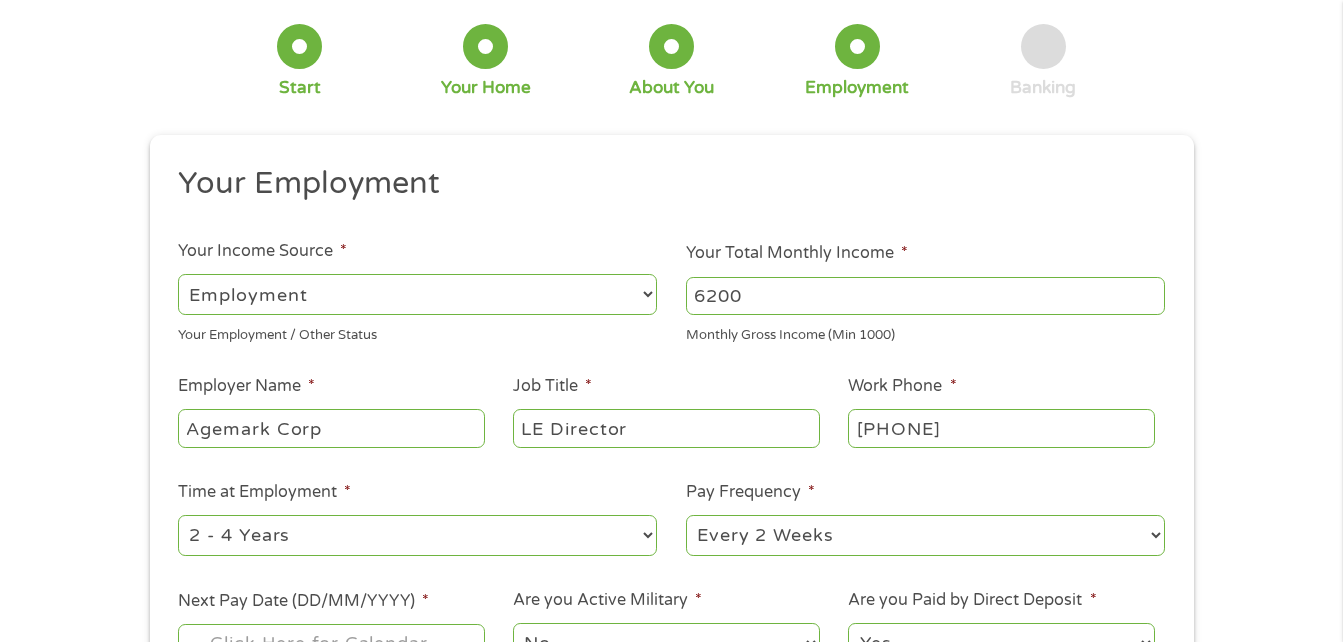 select on "60months" 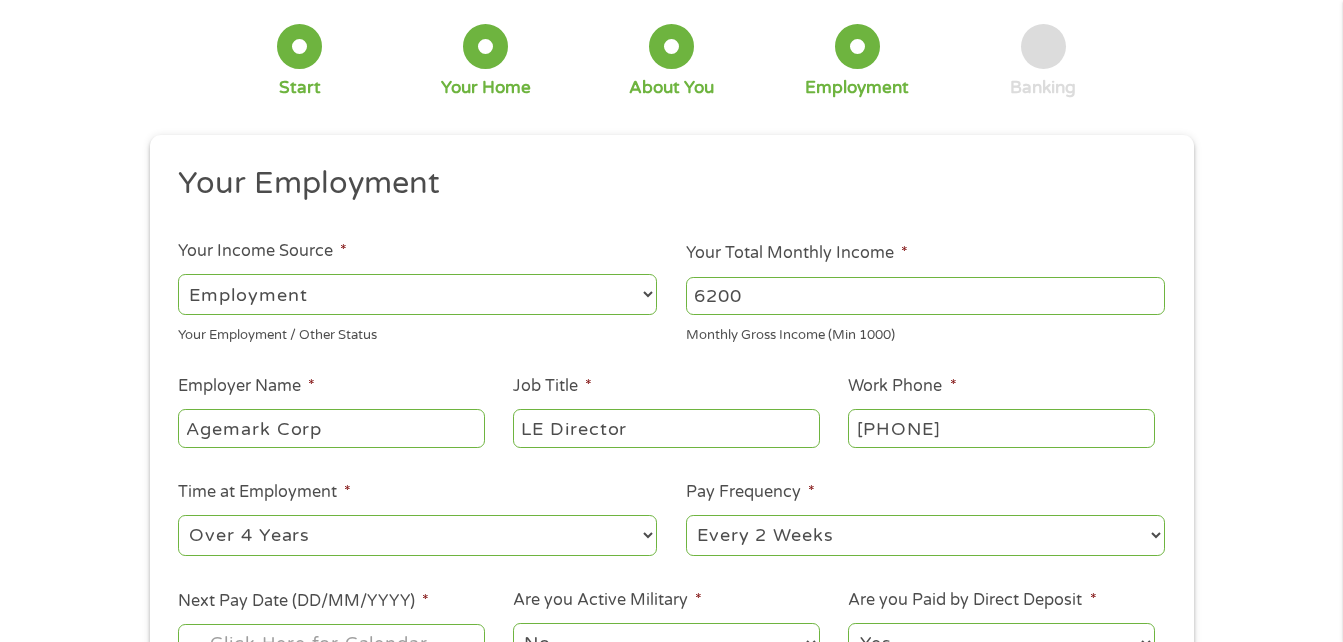 click on "--- Choose one --- 1 Year or less 1 - 2 Years 2 - 4 Years Over 4 Years" at bounding box center [417, 535] 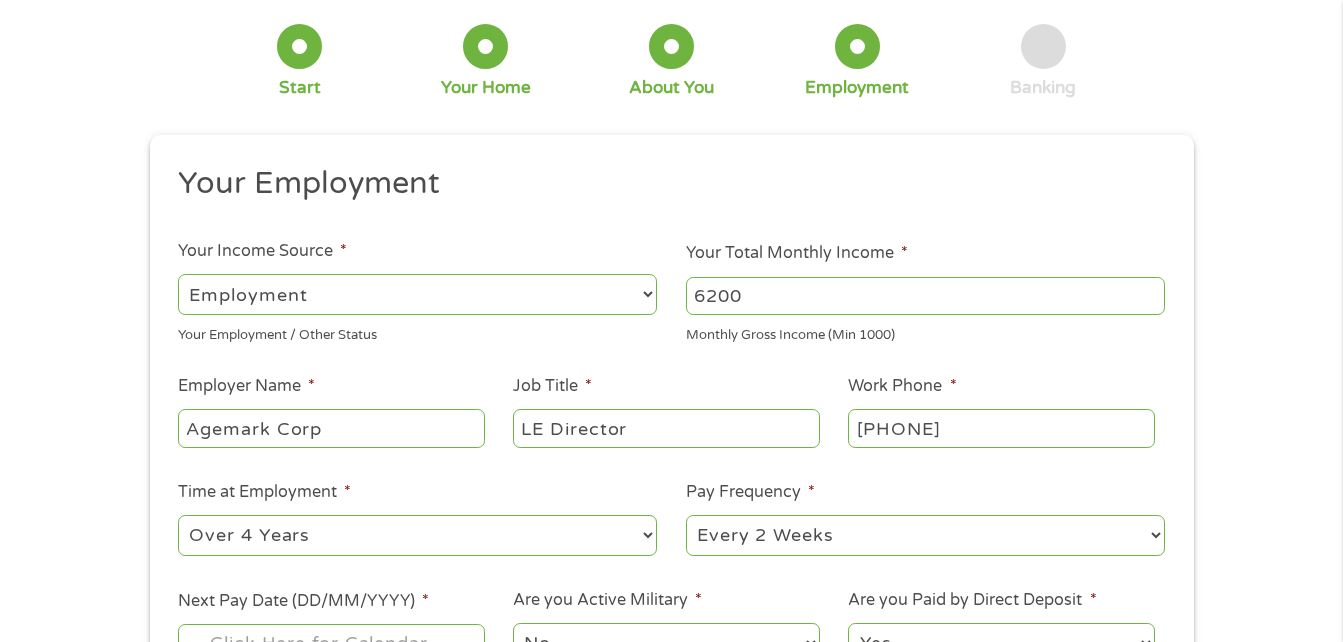 click on "--- Choose one --- Every 2 Weeks Every Week Monthly Semi-Monthly" at bounding box center (925, 535) 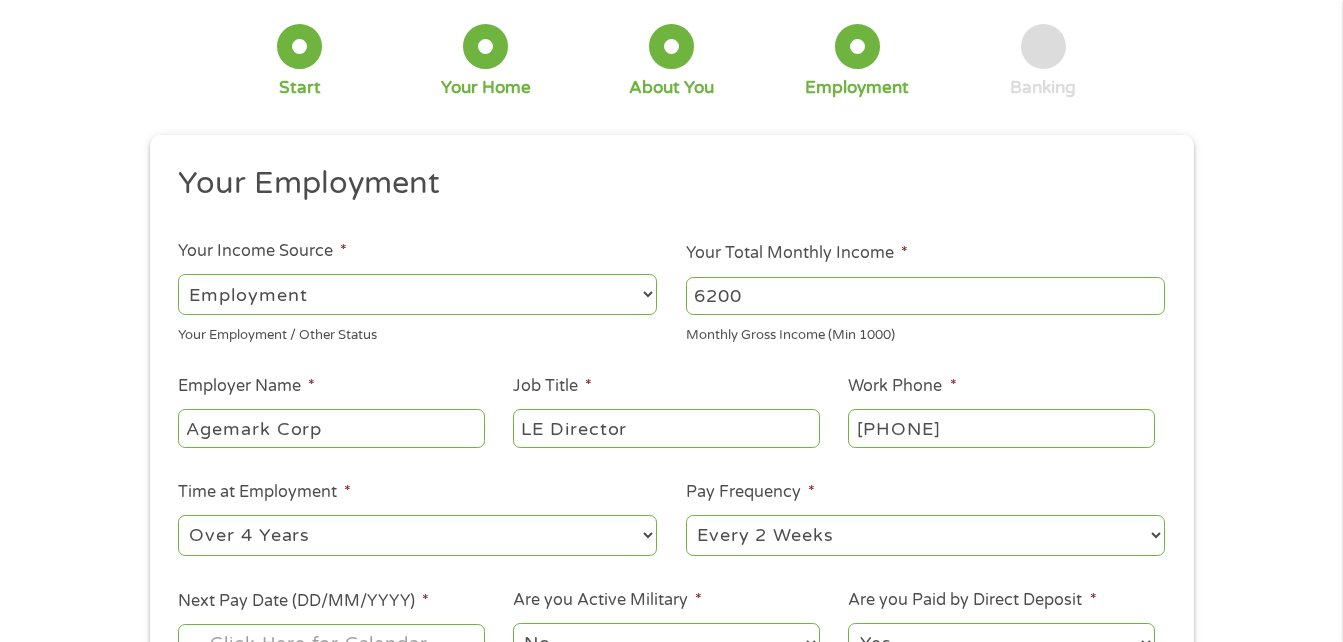 select on "monthly" 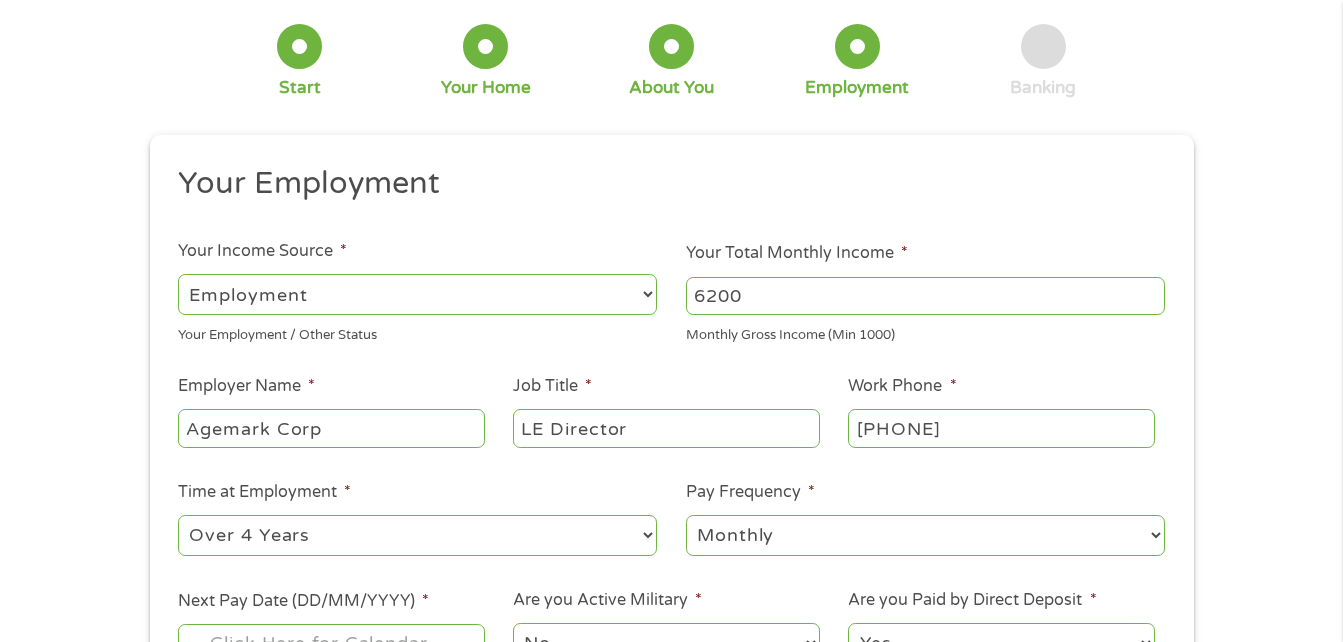 click on "--- Choose one --- Every 2 Weeks Every Week Monthly Semi-Monthly" at bounding box center (925, 535) 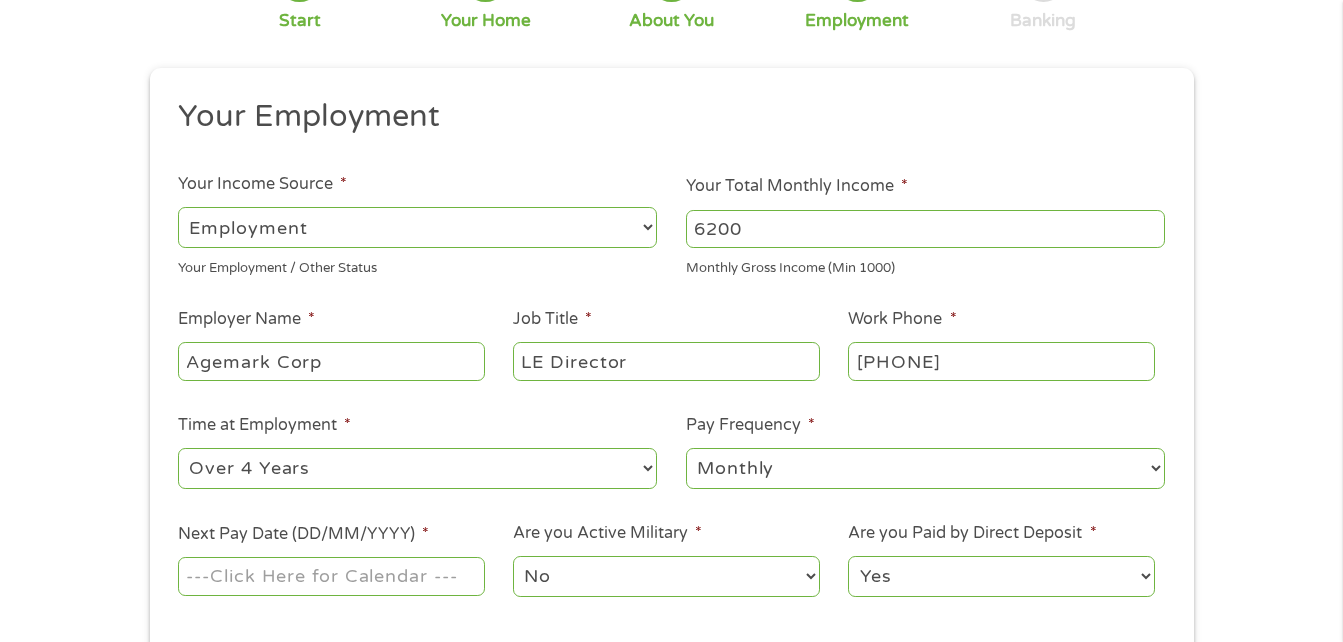 scroll, scrollTop: 200, scrollLeft: 0, axis: vertical 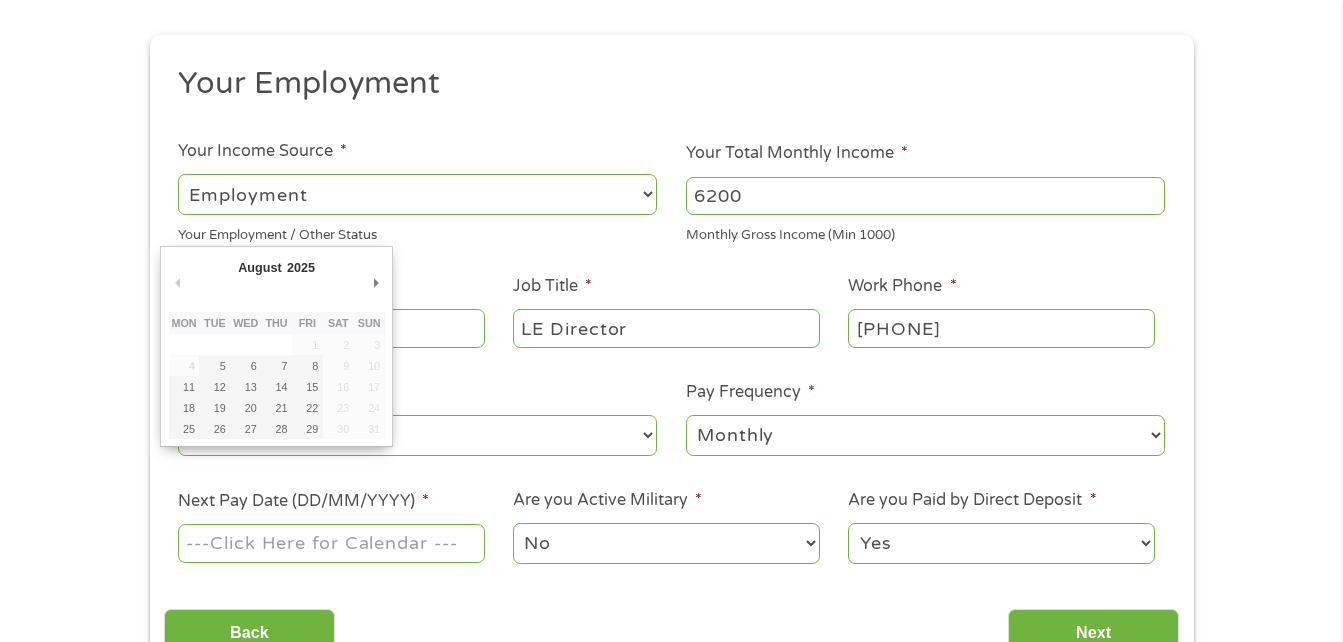 click on "Next Pay Date (DD/MM/YYYY) *" at bounding box center (331, 543) 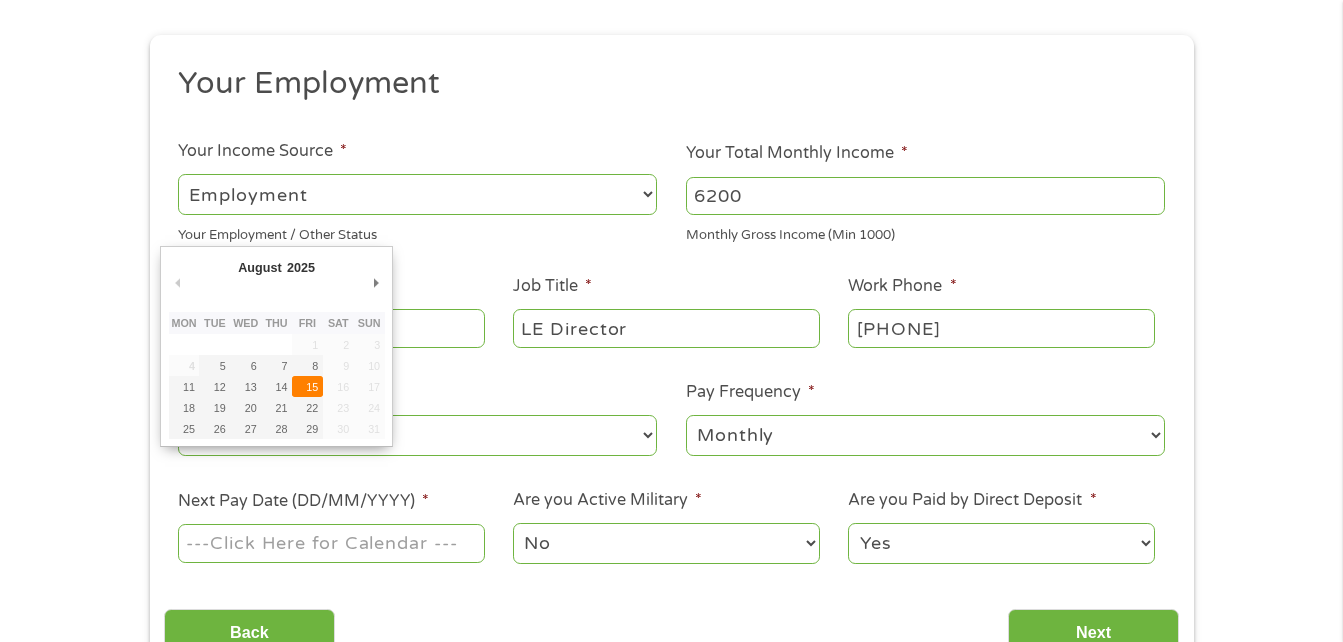 type on "15/08/2025" 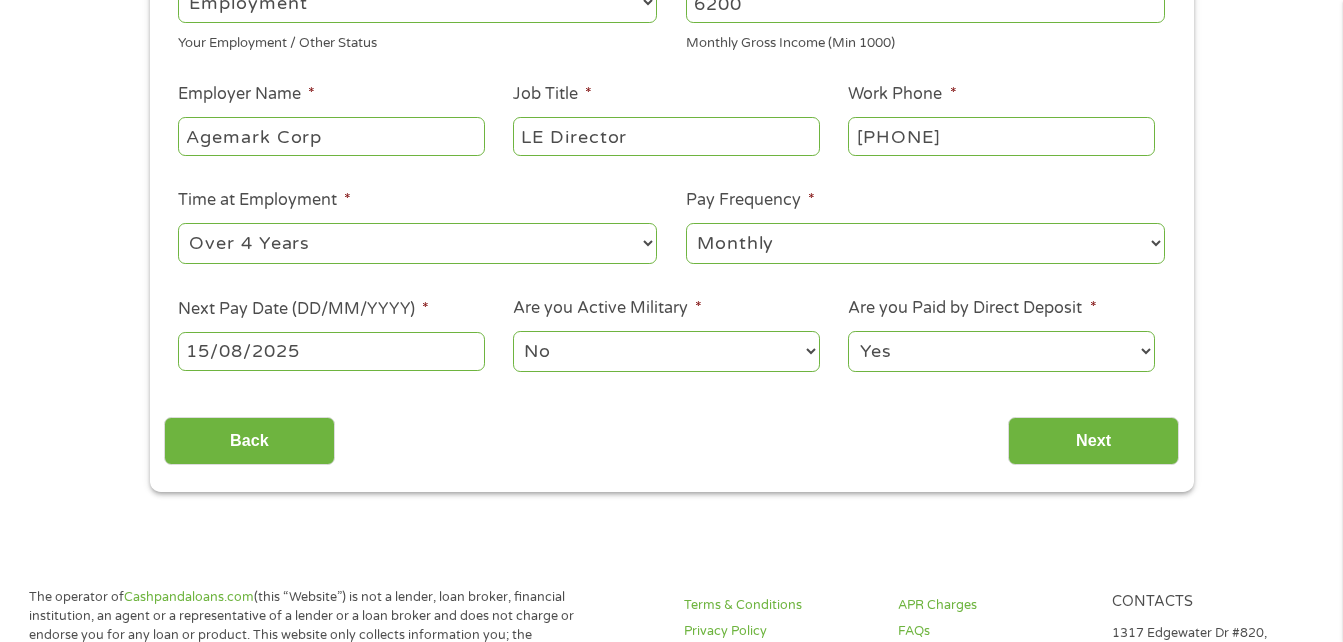 scroll, scrollTop: 400, scrollLeft: 0, axis: vertical 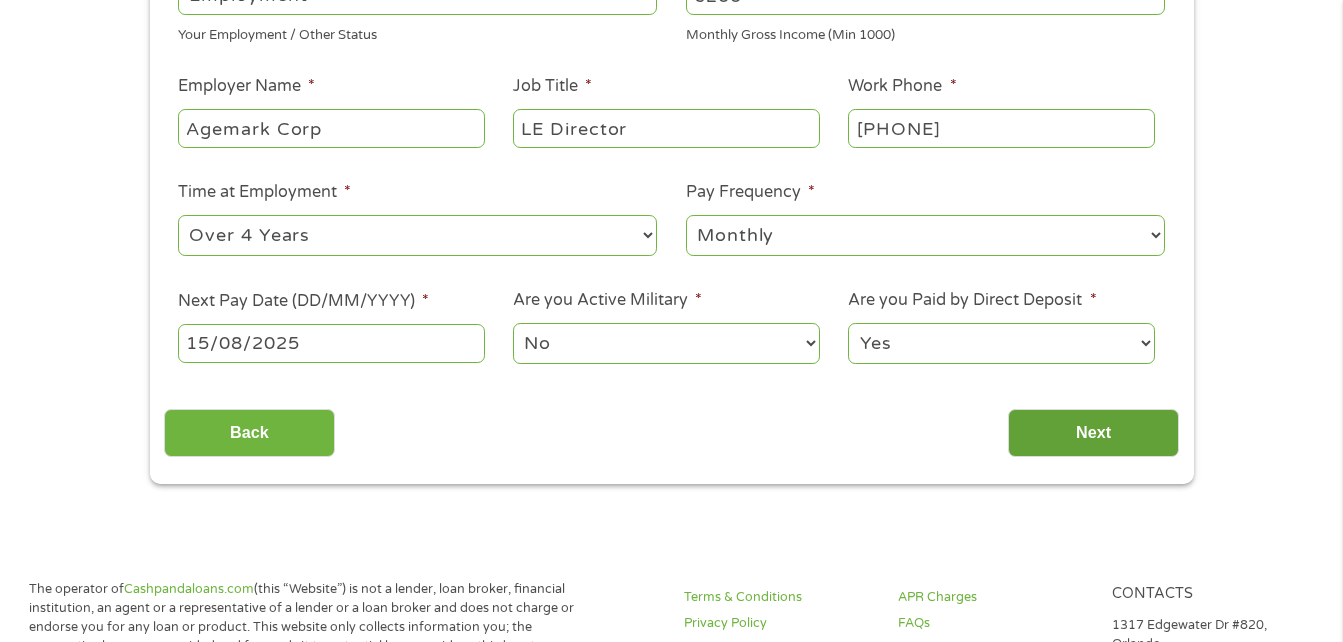 click on "Next" at bounding box center (1093, 433) 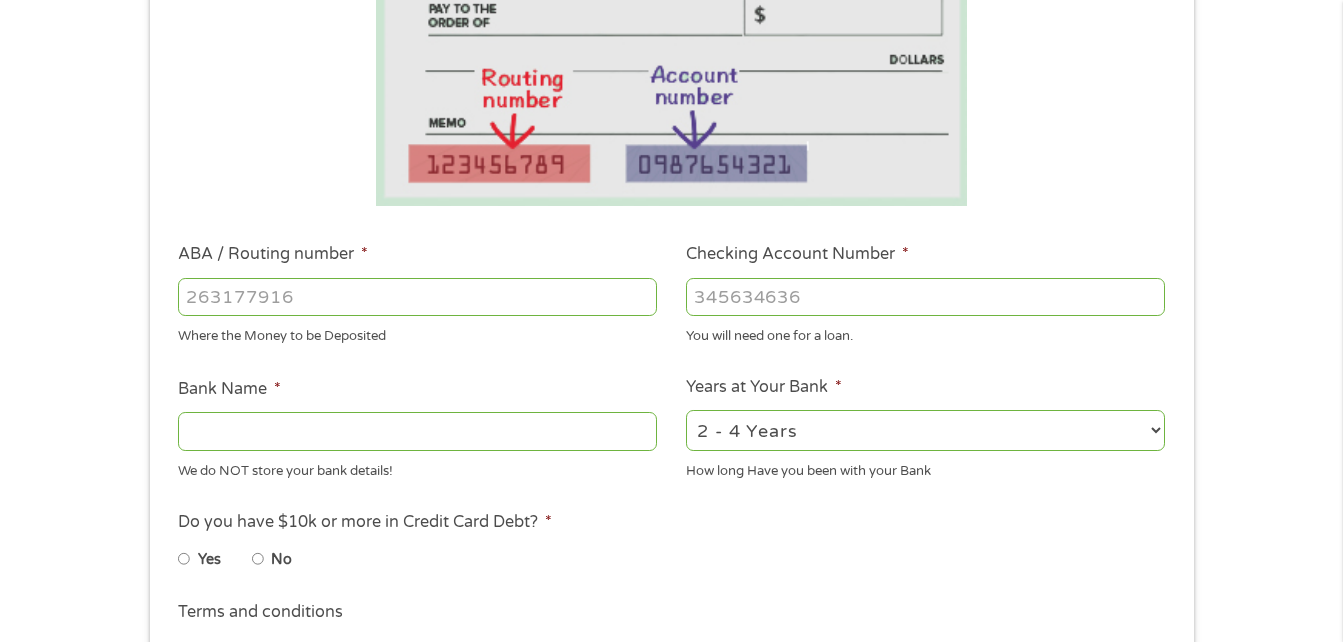 scroll, scrollTop: 0, scrollLeft: 0, axis: both 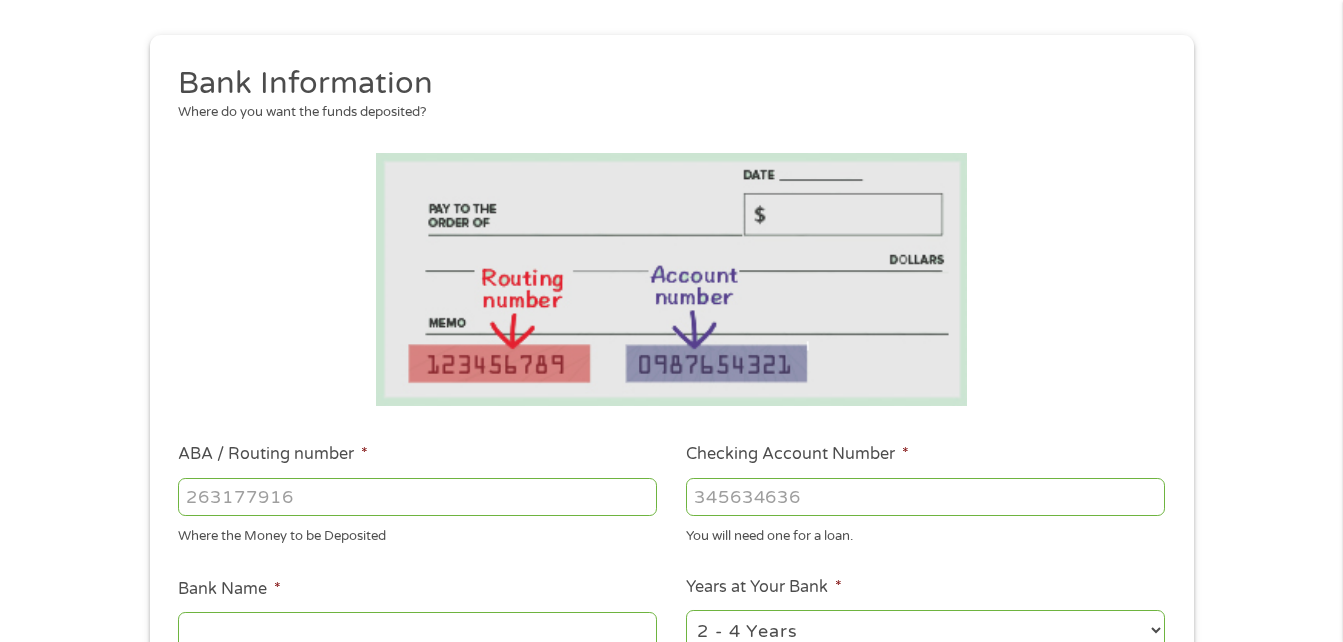 click on "ABA / Routing number *" at bounding box center [417, 497] 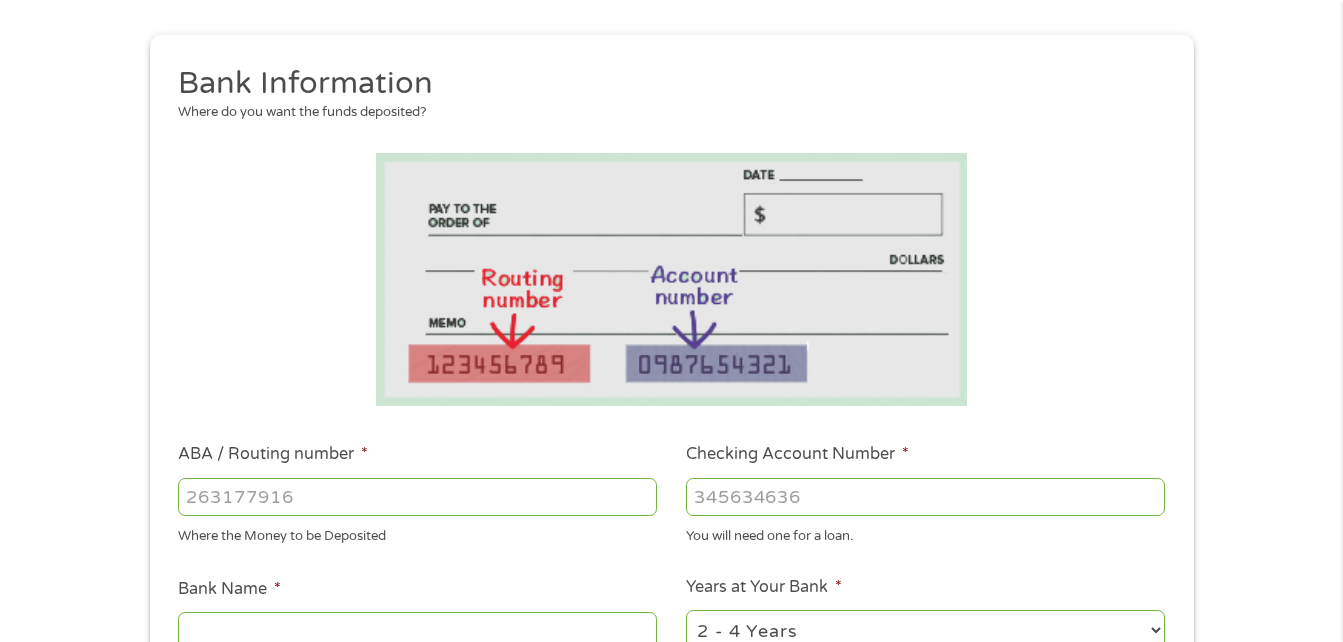type on "[NUMBER]" 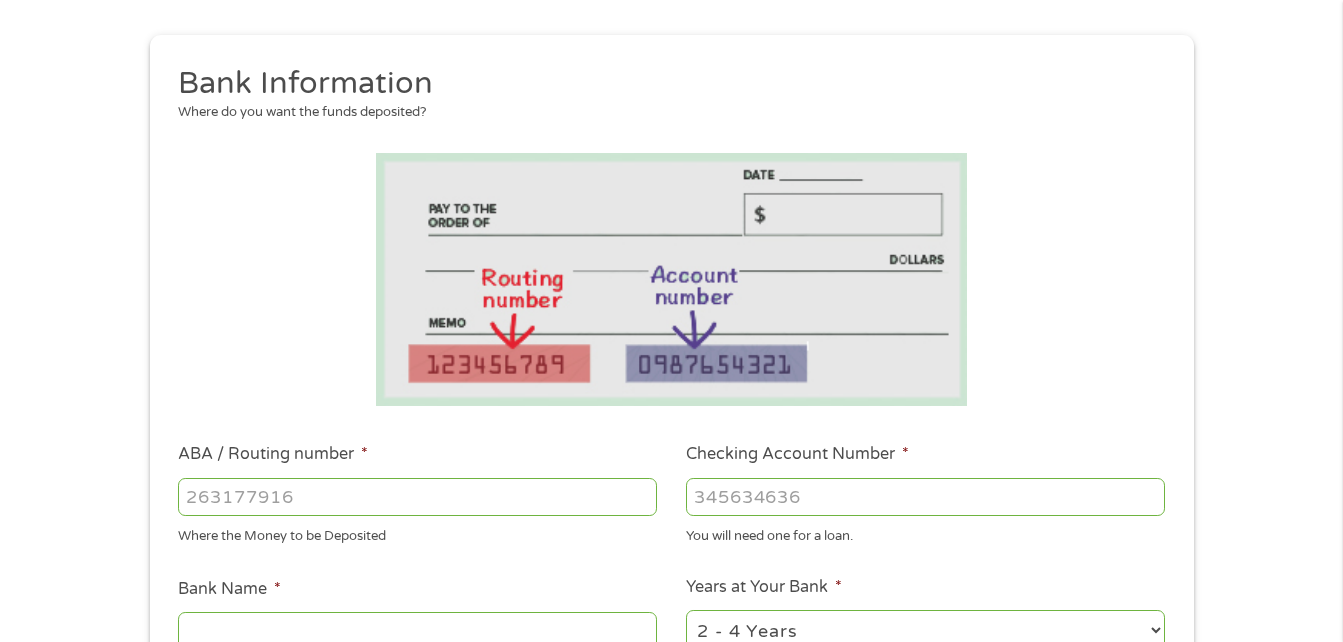 type on "BANK OF AMERICA NA" 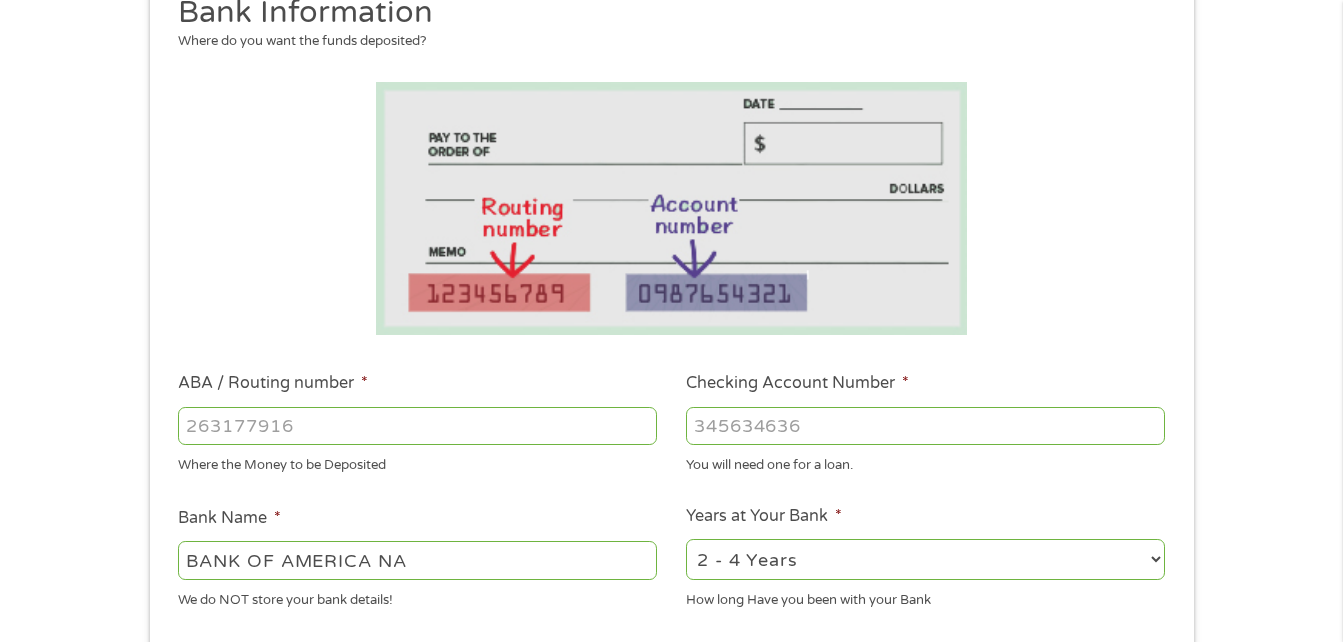 scroll, scrollTop: 300, scrollLeft: 0, axis: vertical 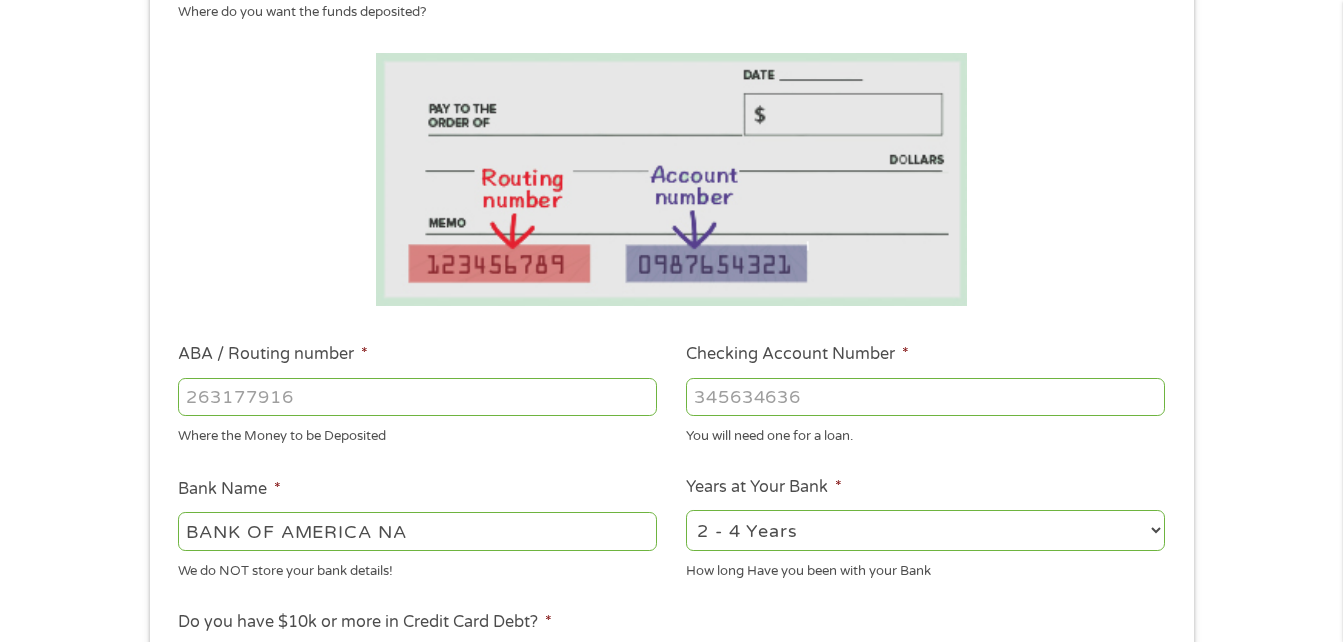 type on "[NUMBER]" 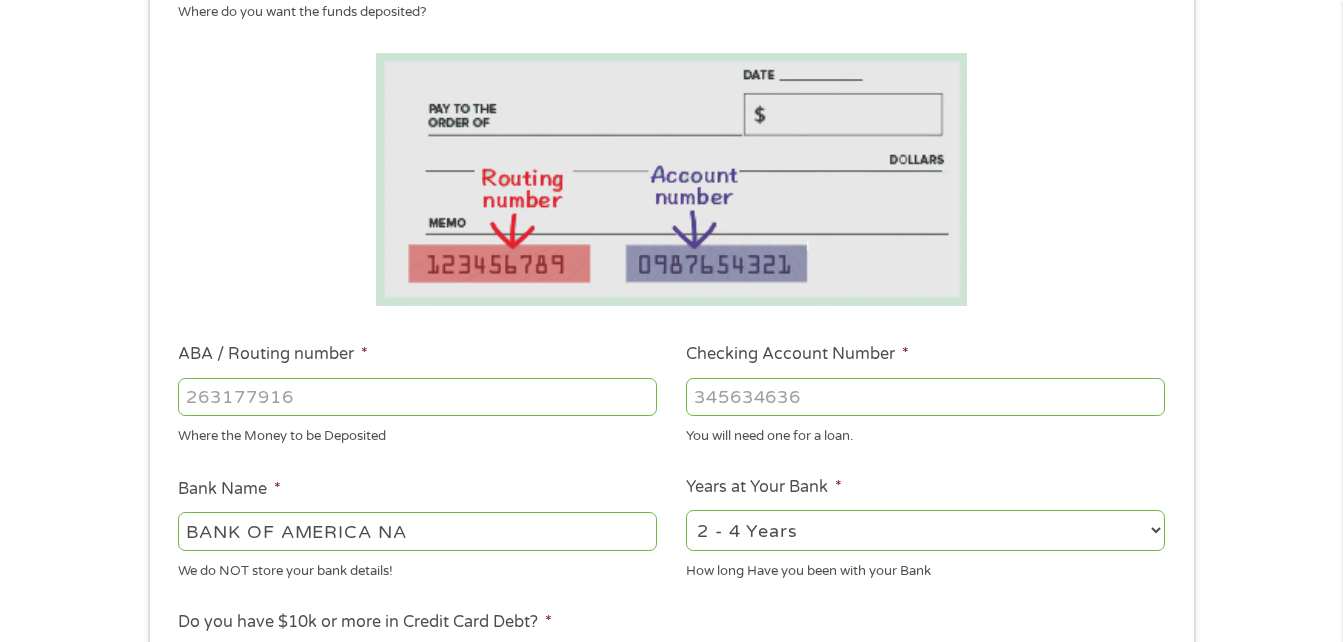 select on "60months" 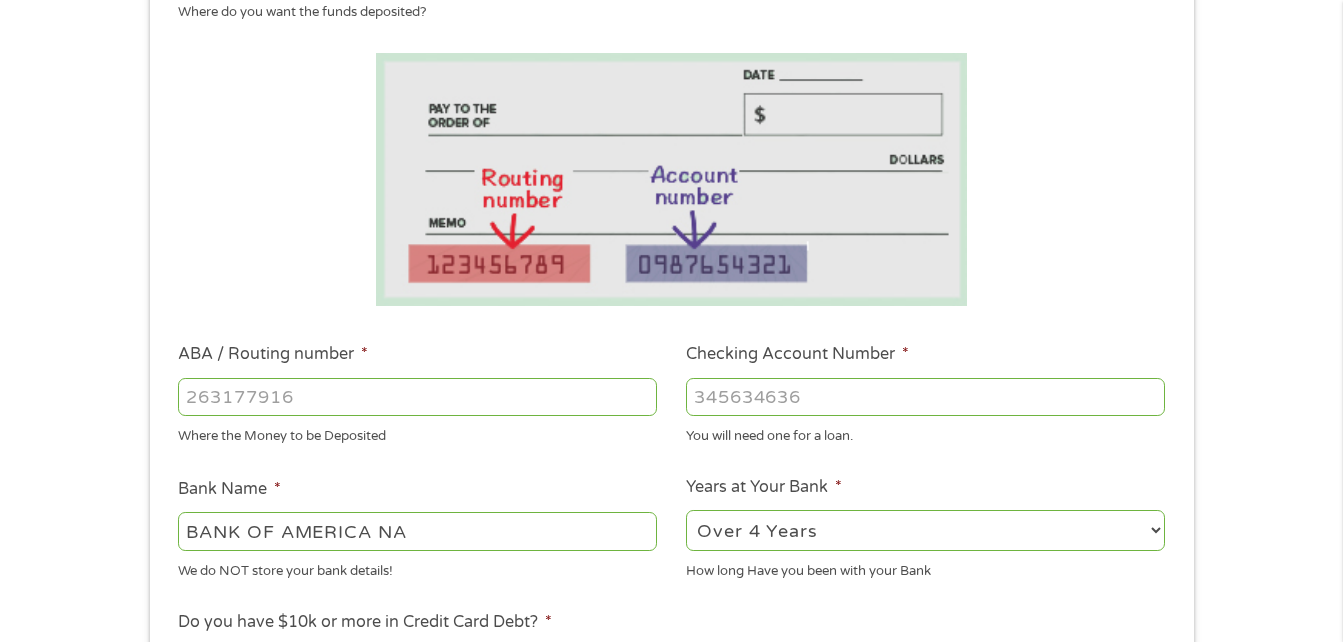 click on "2 - 4 Years 6 - 12 Months 1 - 2 Years Over 4 Years" at bounding box center [925, 530] 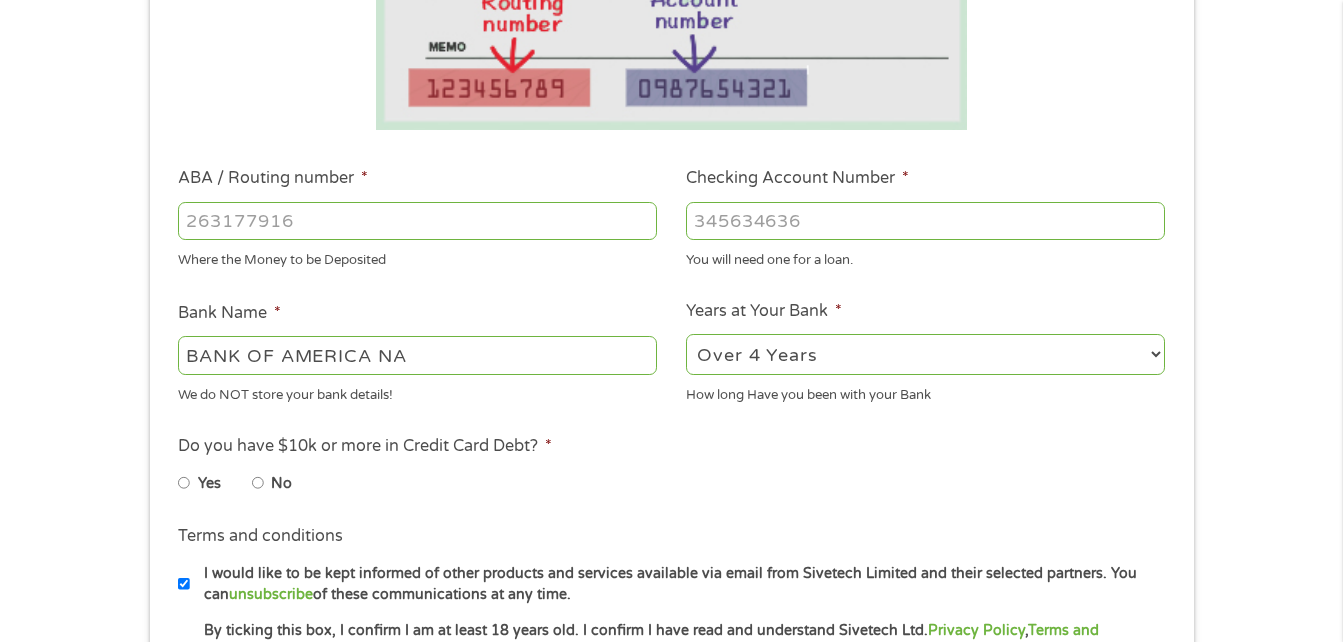 scroll, scrollTop: 500, scrollLeft: 0, axis: vertical 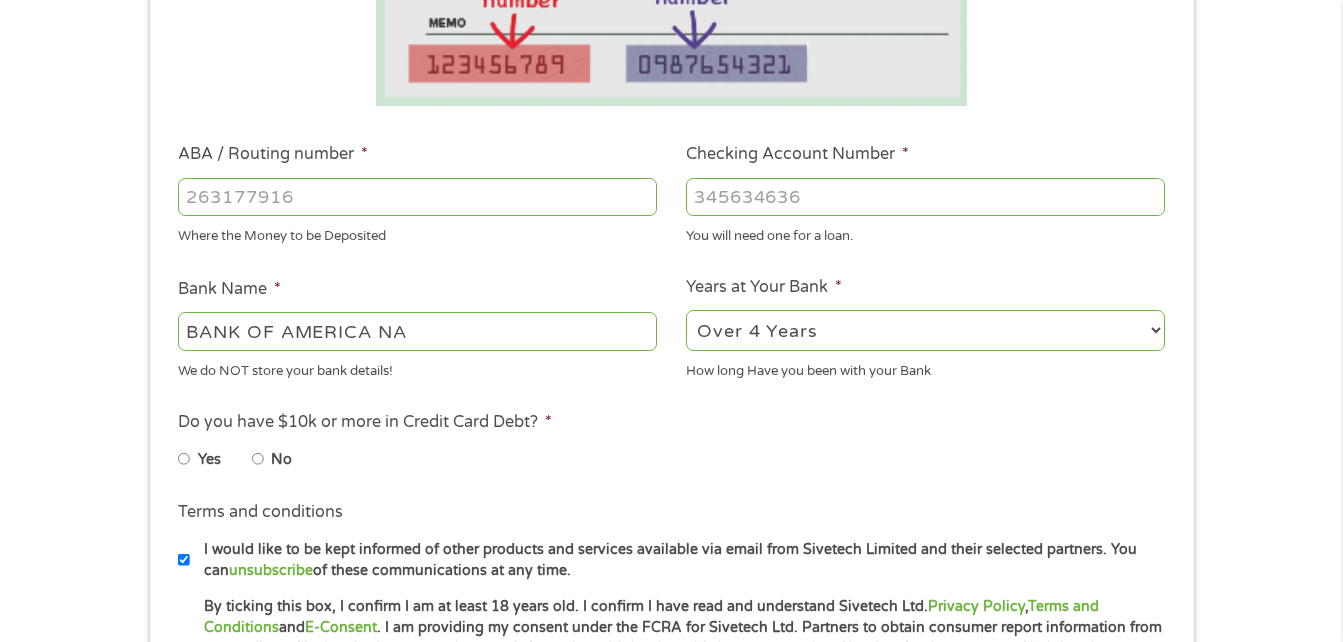 click on "No" at bounding box center (258, 459) 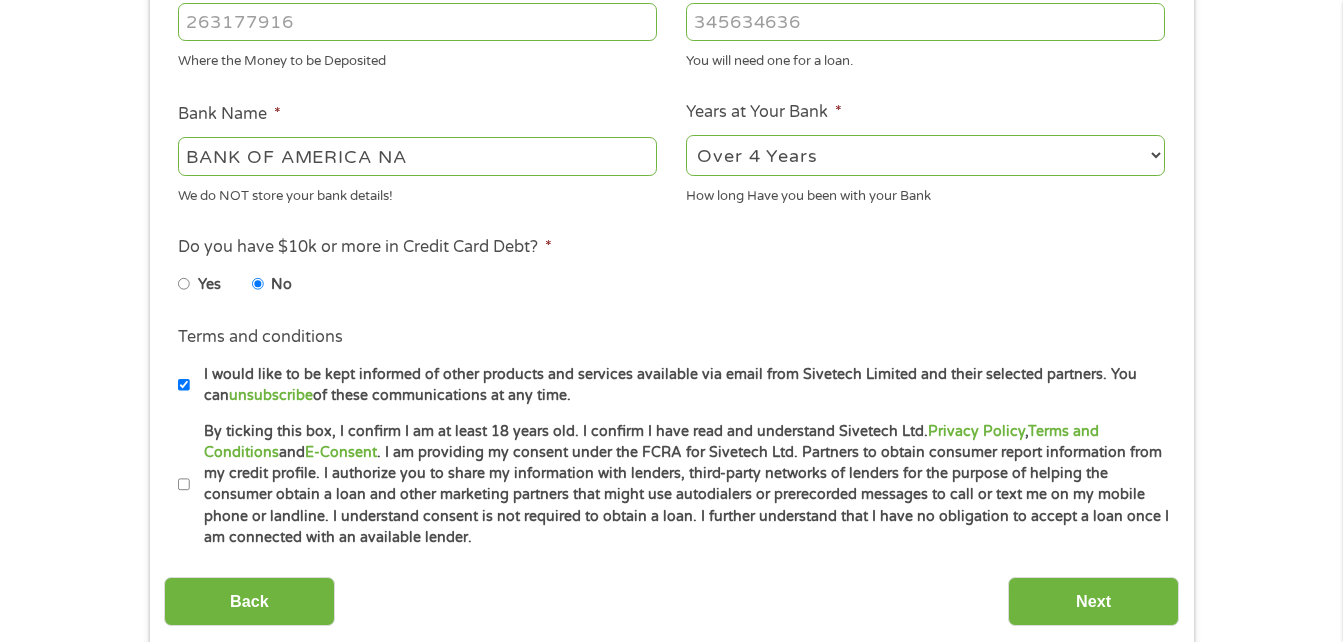 scroll, scrollTop: 700, scrollLeft: 0, axis: vertical 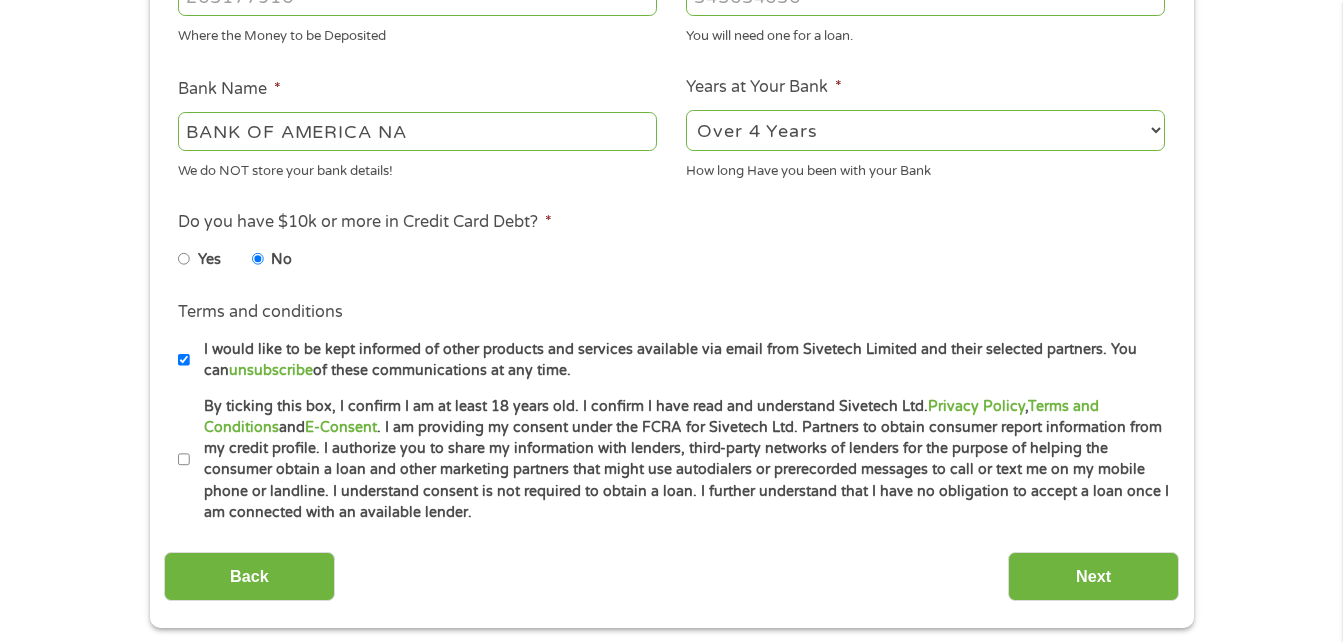 click on "Terms and conditions *
By ticking this box, I confirm I am at least 18 years old. I confirm I have read and understand Sivetech Ltd.  Privacy Policy ,  Terms and Conditions  and  E-Consent . I am providing my consent under the FCRA for Sivetech Ltd. Partners to obtain consumer report information from my credit profile. I authorize you to share my information with lenders, third-party networks of lenders for the purpose of helping the consumer obtain a loan and other marketing partners that might use autodialers or prerecorded messages to call or text me on my mobile phone or landline. I understand consent is not required to obtain a loan. I further understand that I have no obligation to accept a loan once I am connected with an available lender." at bounding box center [671, 460] 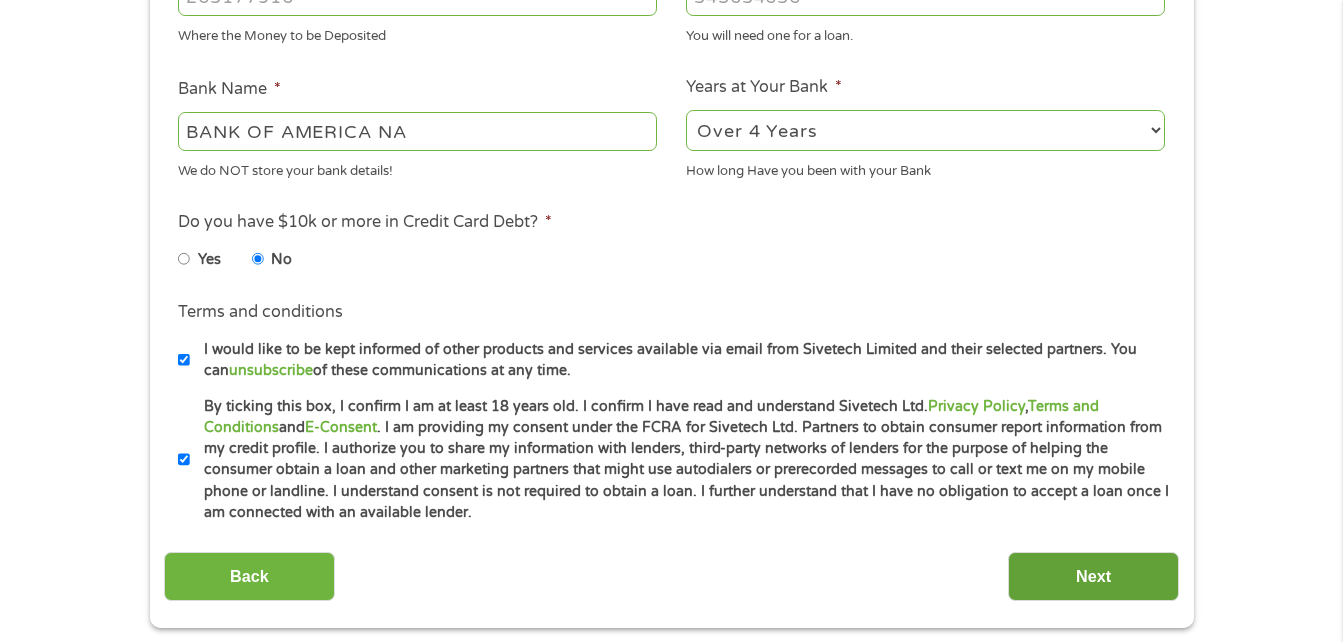 click on "Next" at bounding box center [1093, 576] 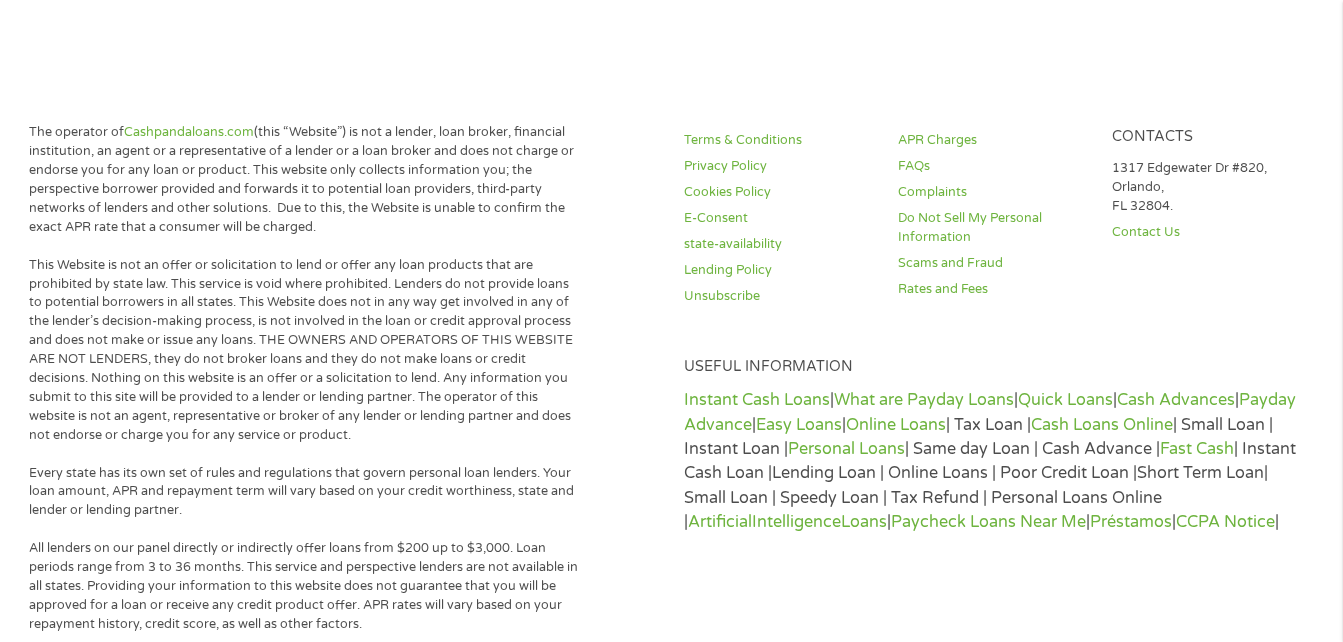 scroll, scrollTop: 46, scrollLeft: 0, axis: vertical 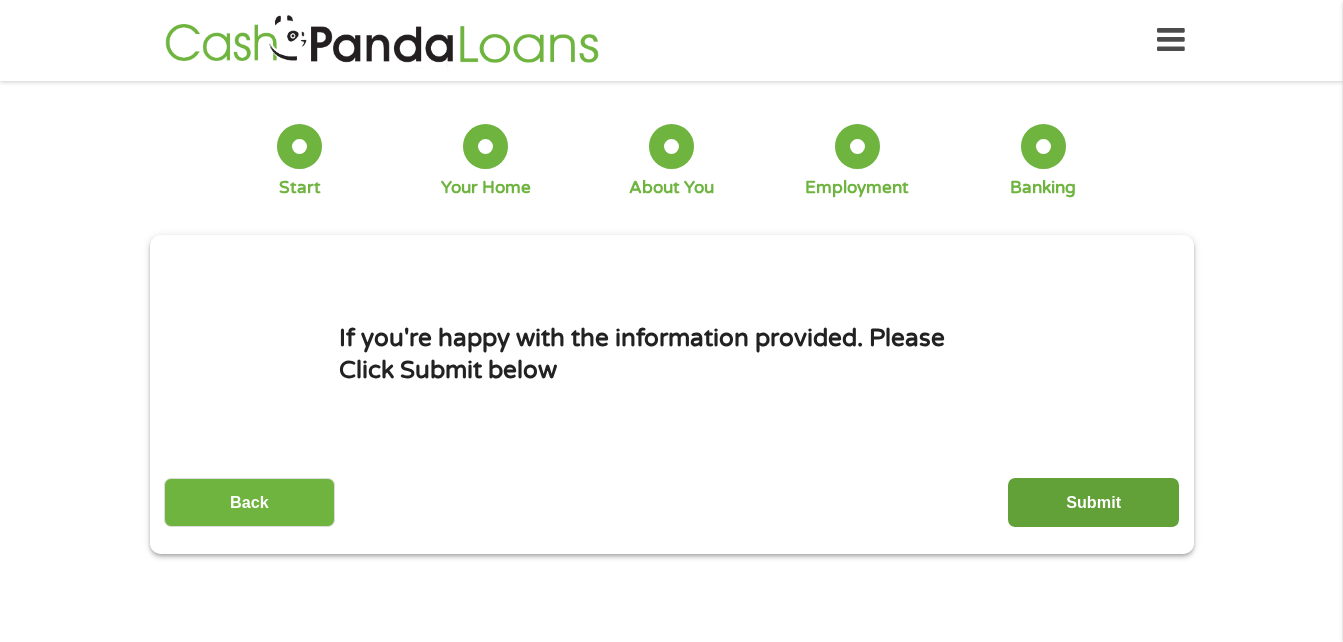 click on "Submit" at bounding box center [1093, 502] 